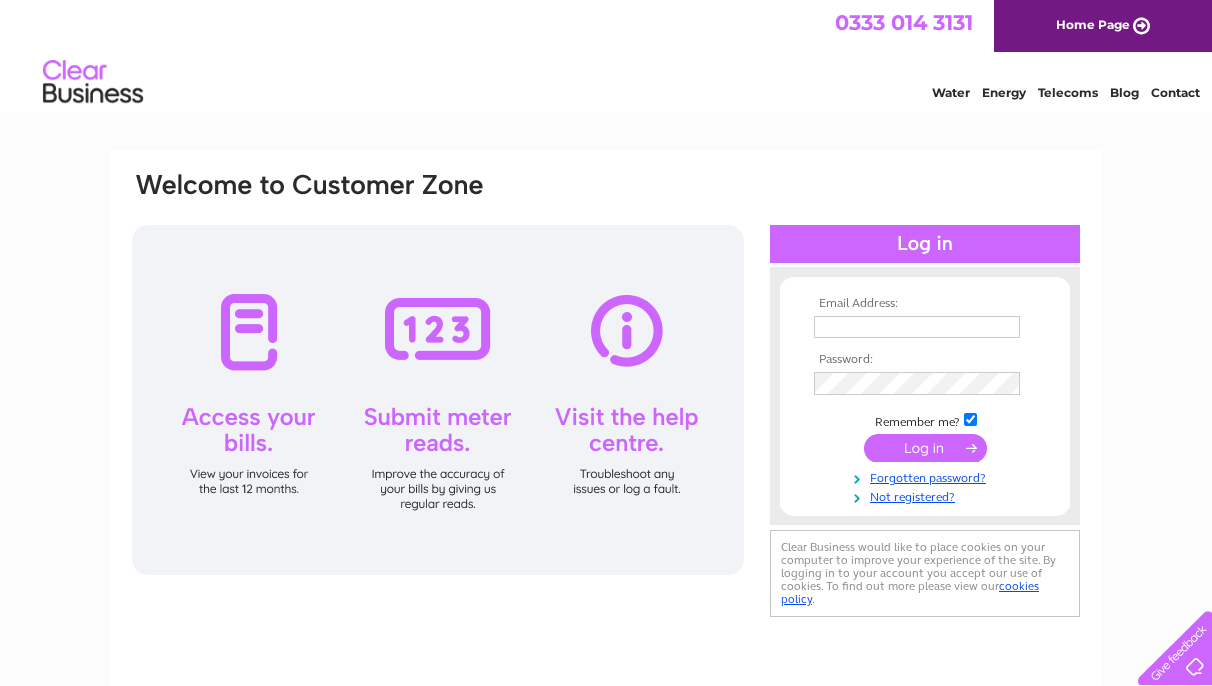 scroll, scrollTop: 0, scrollLeft: 0, axis: both 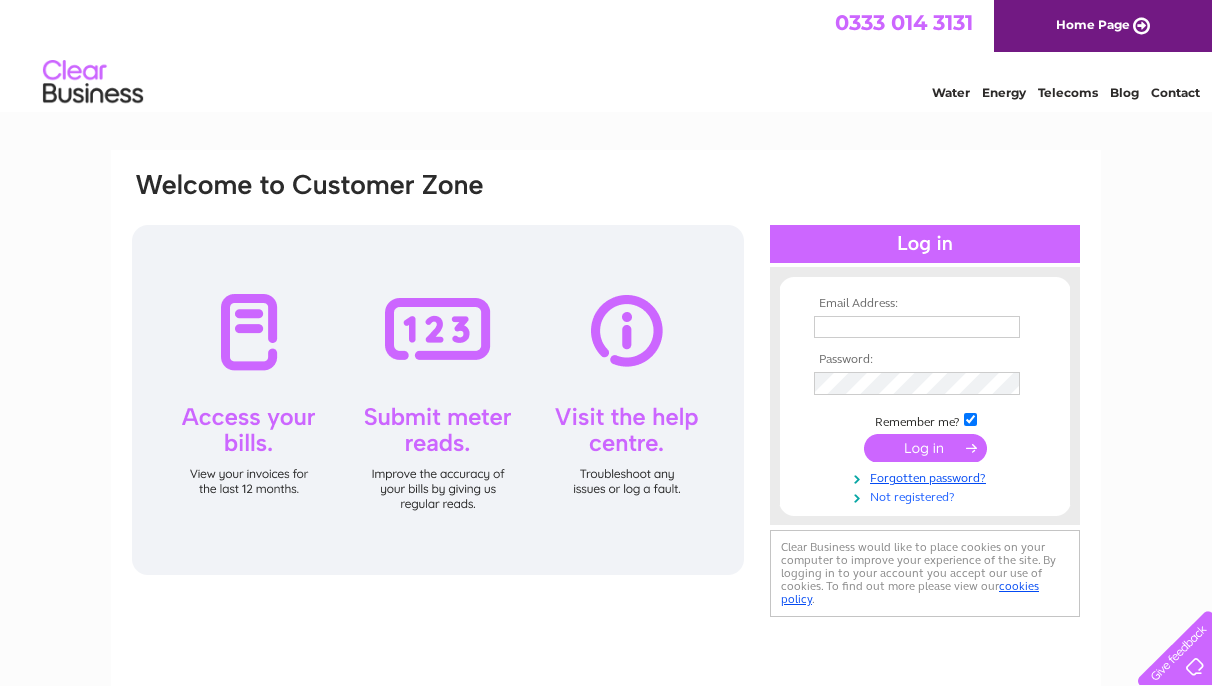 click on "Not registered?" at bounding box center (927, 495) 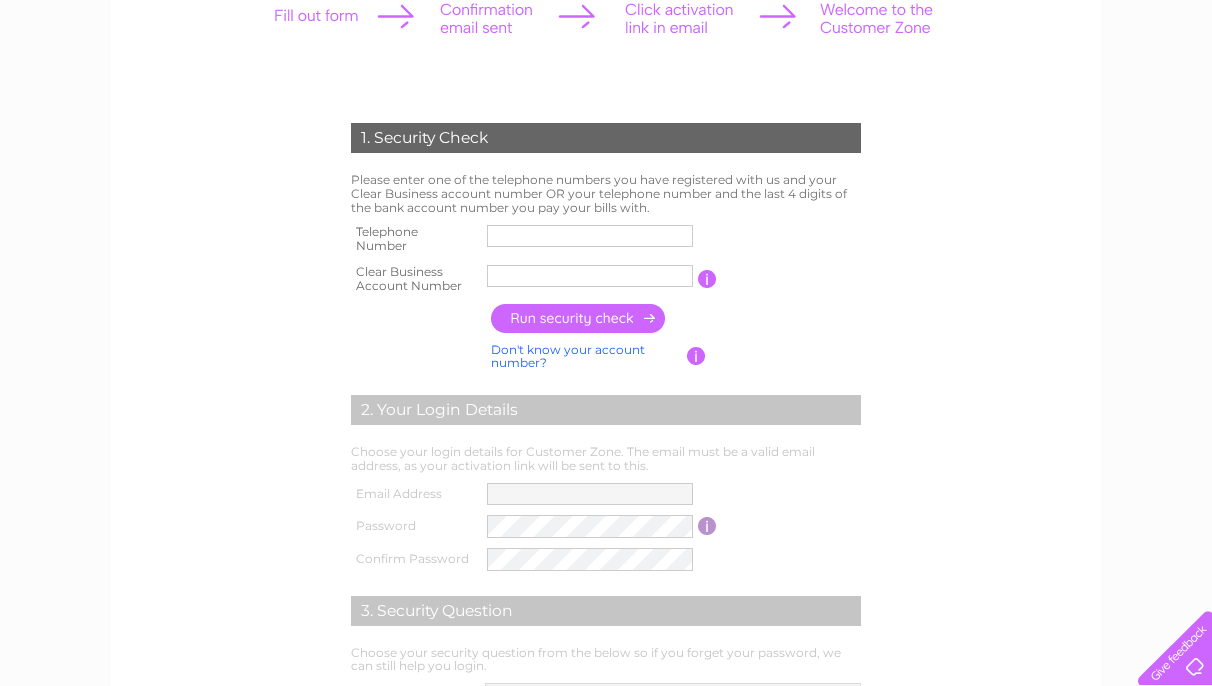 scroll, scrollTop: 160, scrollLeft: 0, axis: vertical 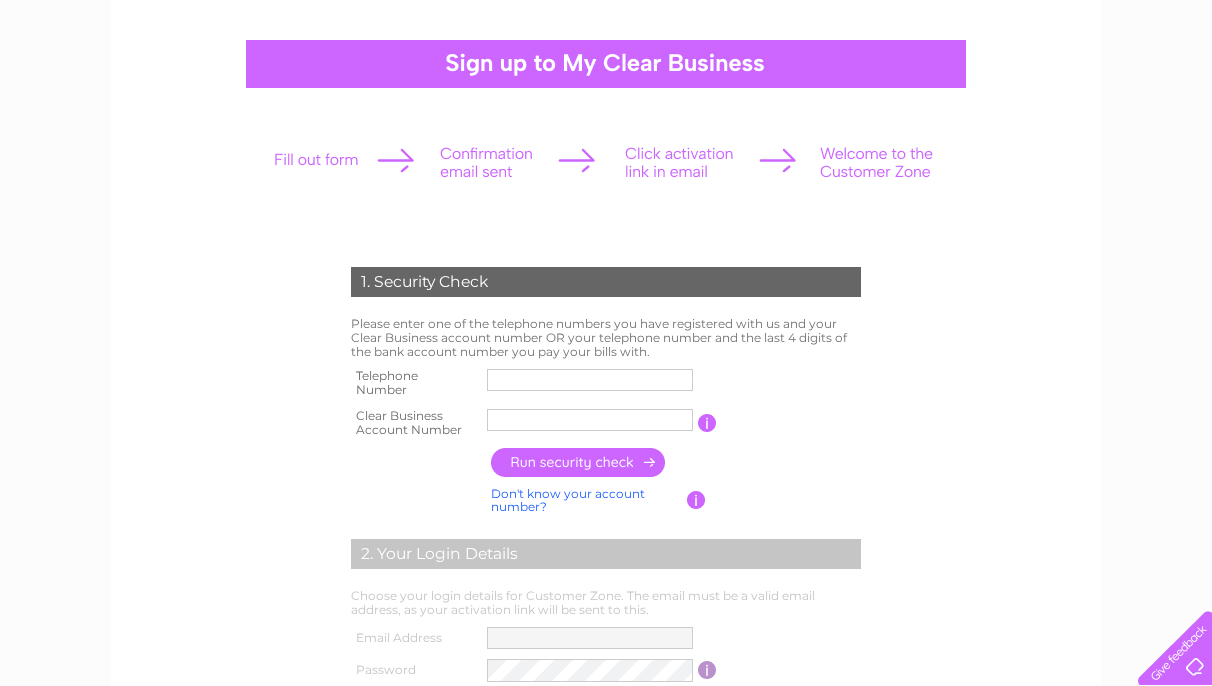 click at bounding box center [590, 380] 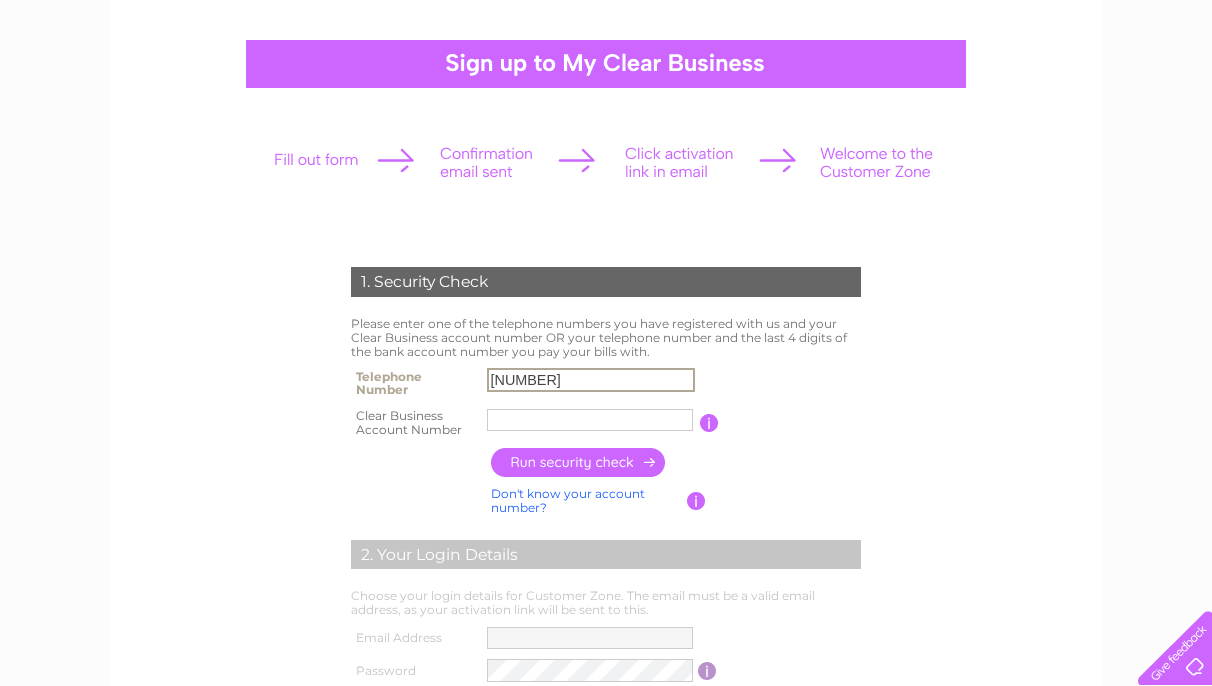 type on "[NUMBER]" 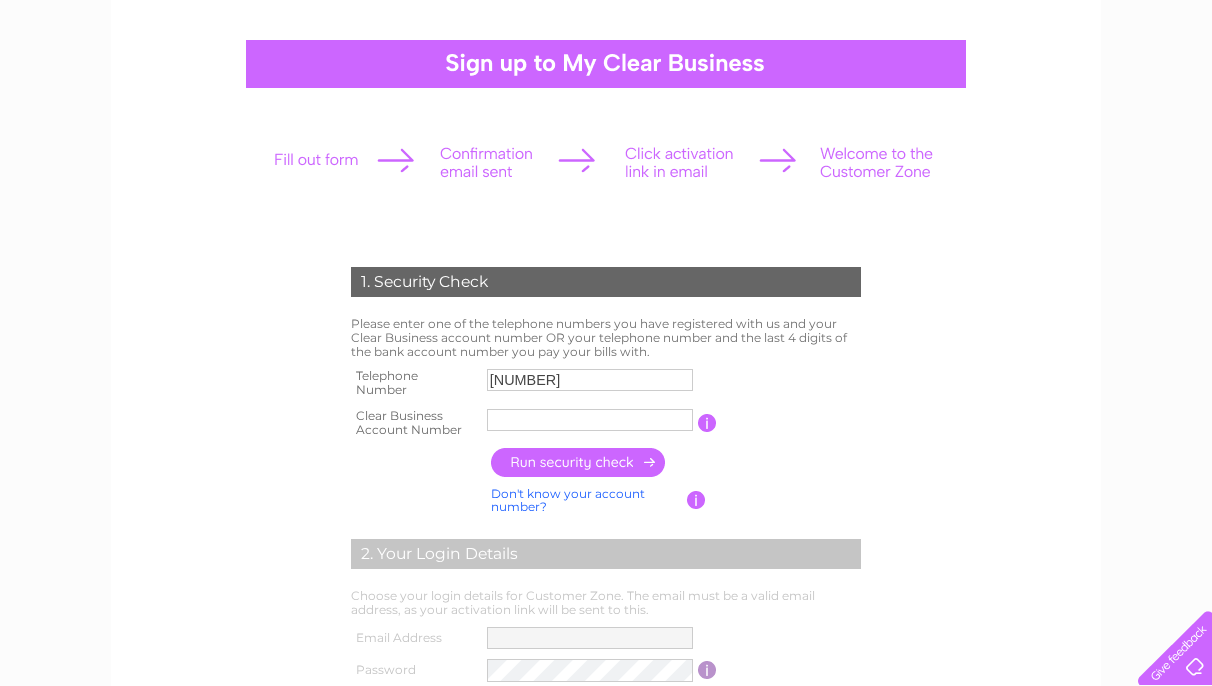 click at bounding box center (590, 420) 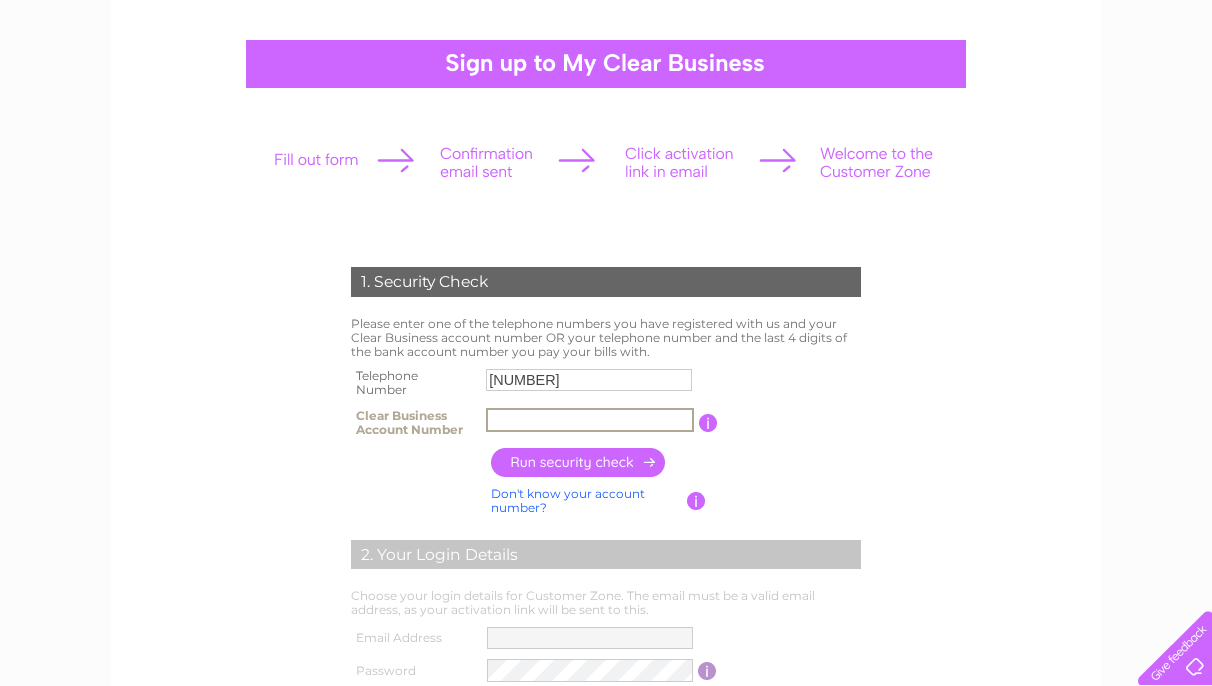 click at bounding box center (708, 423) 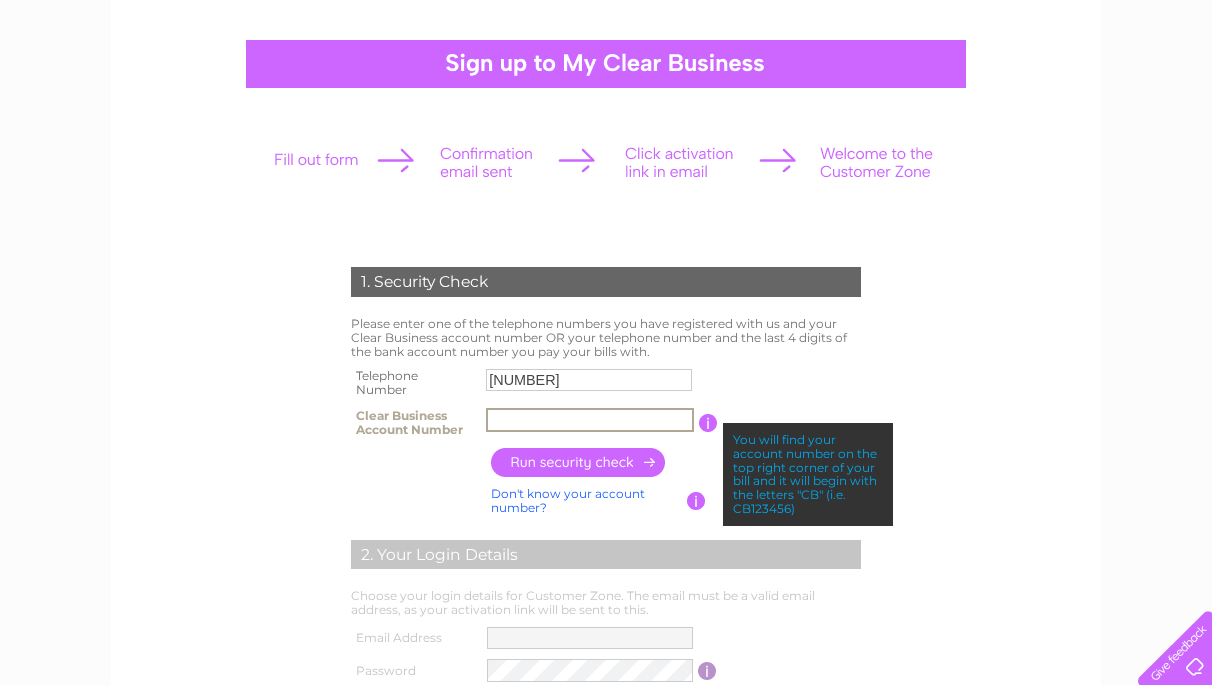 click at bounding box center [590, 420] 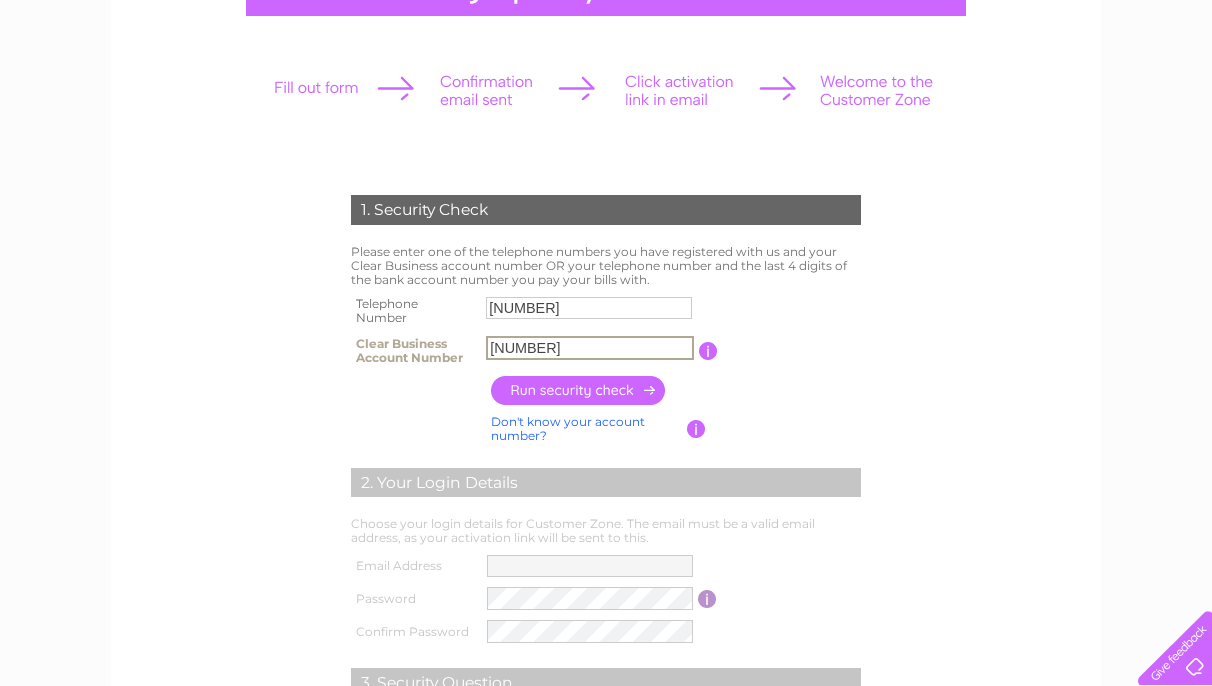 scroll, scrollTop: 259, scrollLeft: 0, axis: vertical 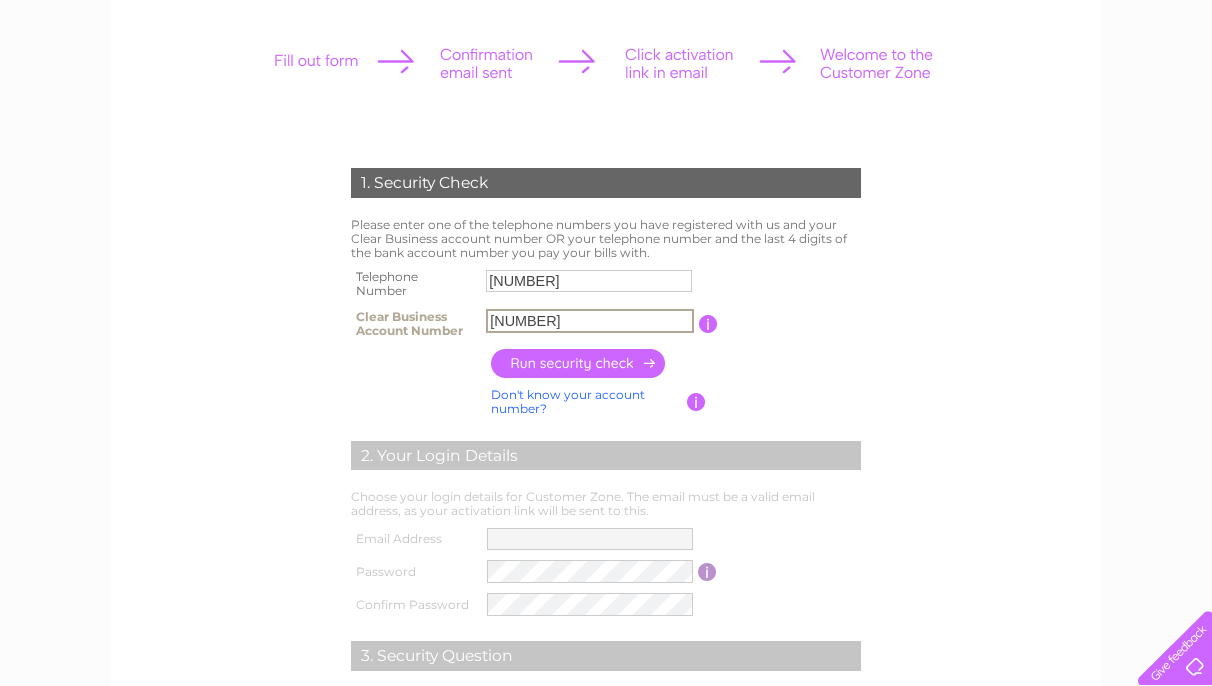 type on "CB229139" 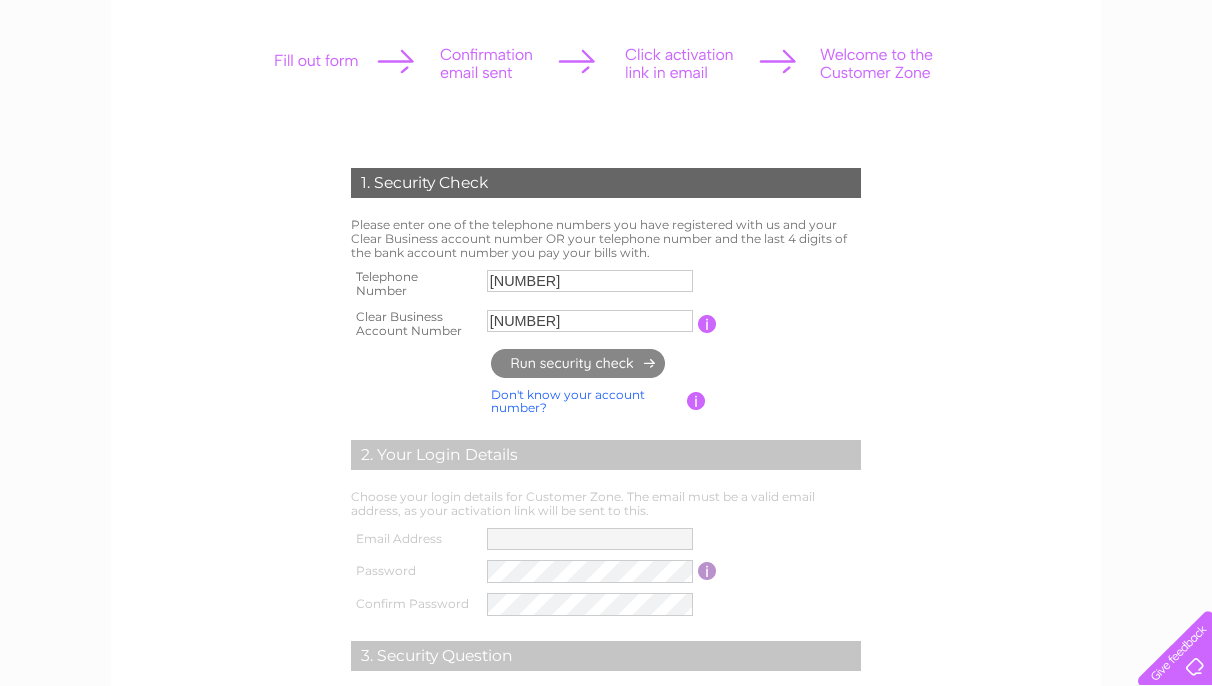 type on "se********@gm*******" 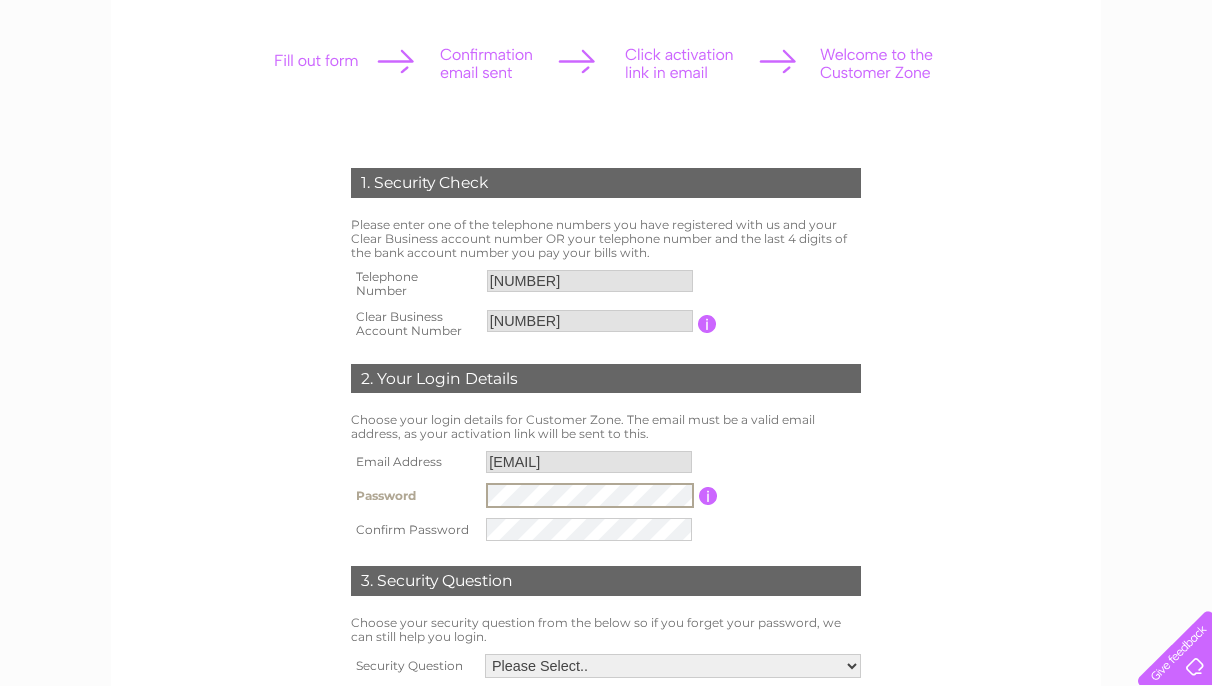 click on "Email Address
se********@gm*******
Password
Password must be at least 6 characters long
Confirm Password" at bounding box center [606, 496] 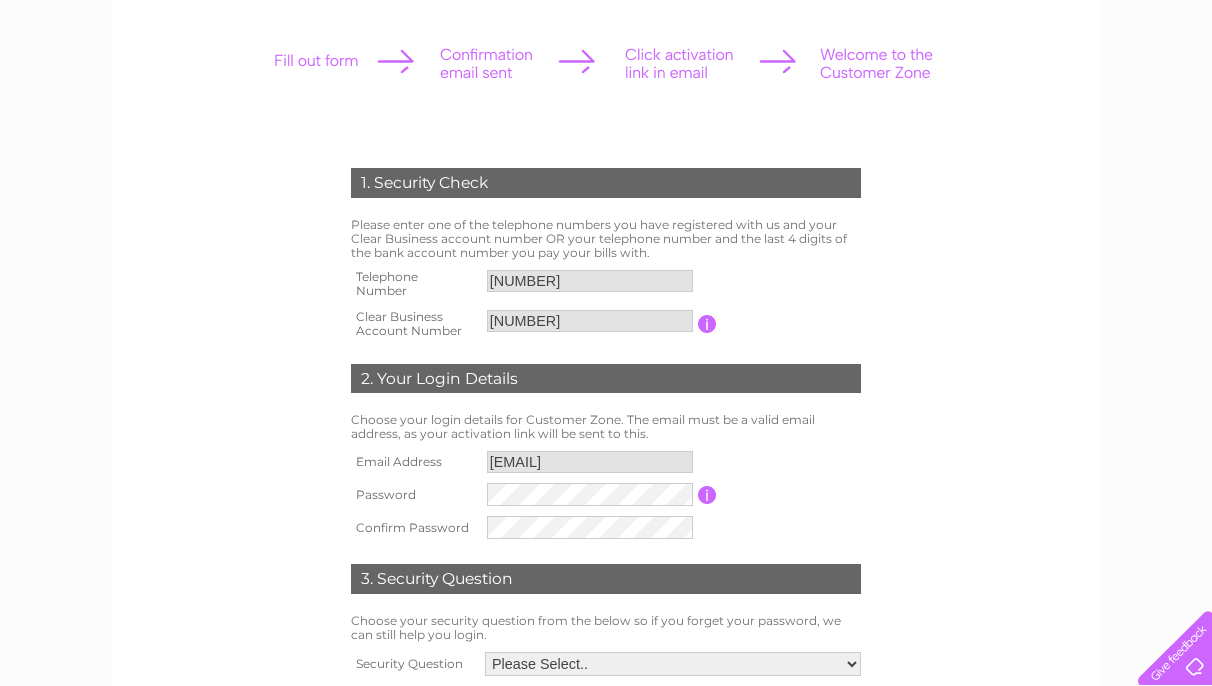 click at bounding box center [707, 495] 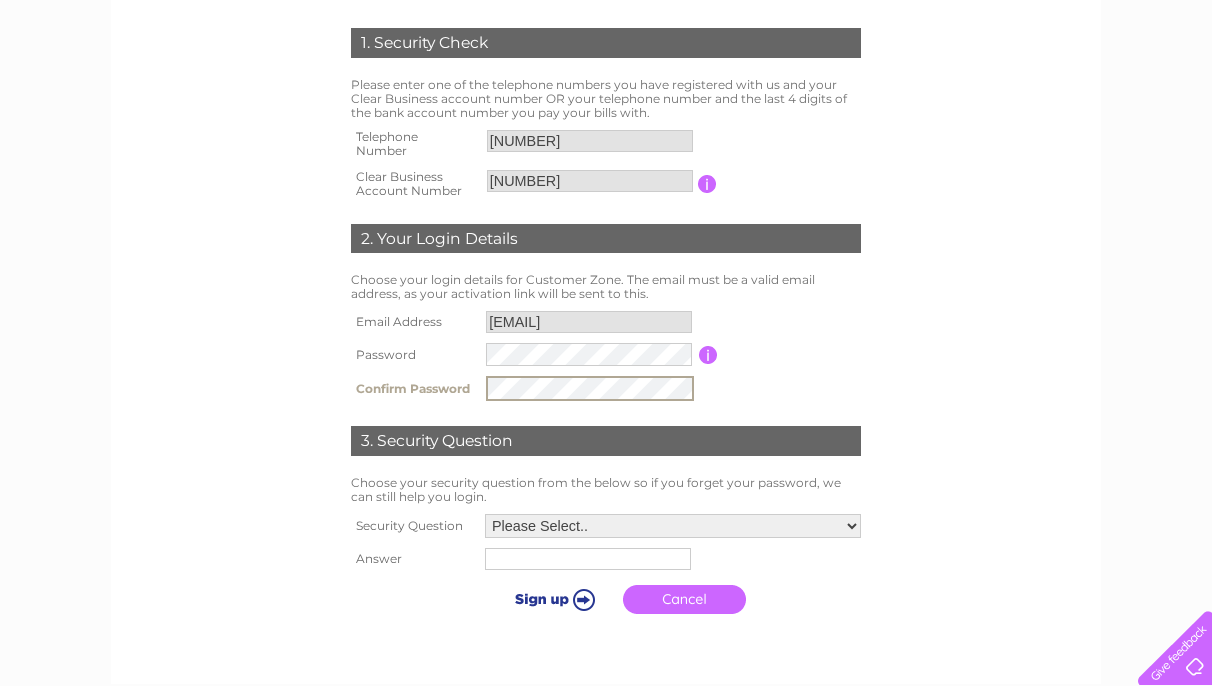 scroll, scrollTop: 469, scrollLeft: 0, axis: vertical 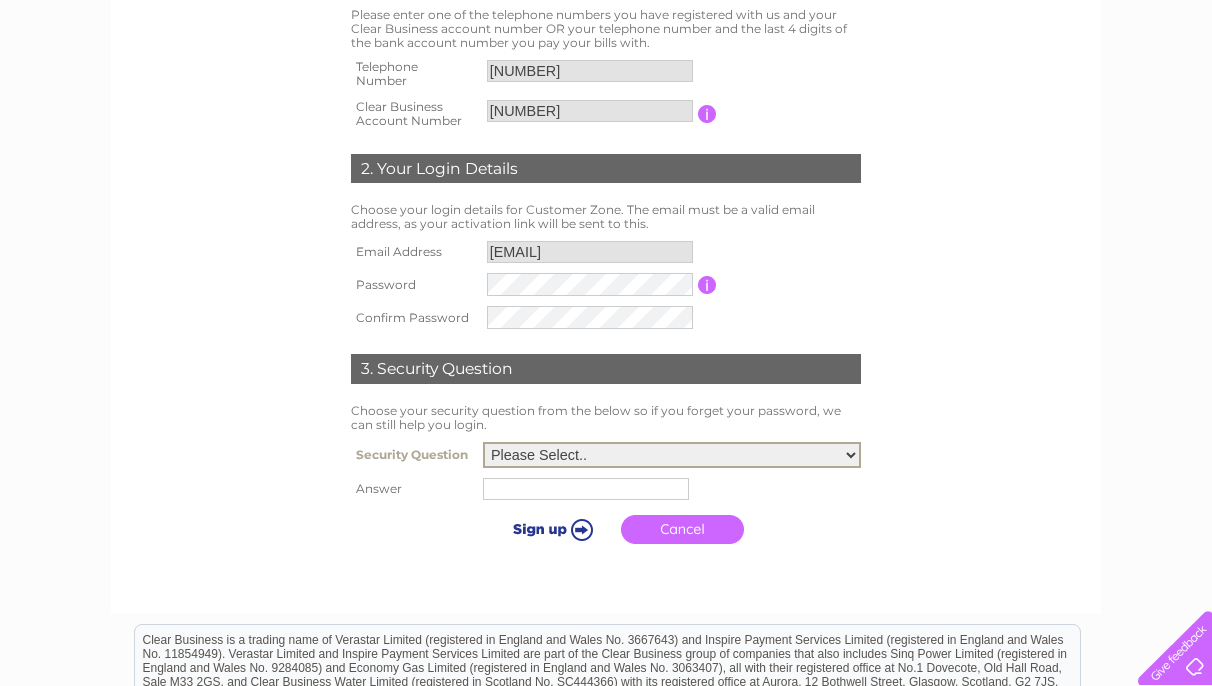 select on "3" 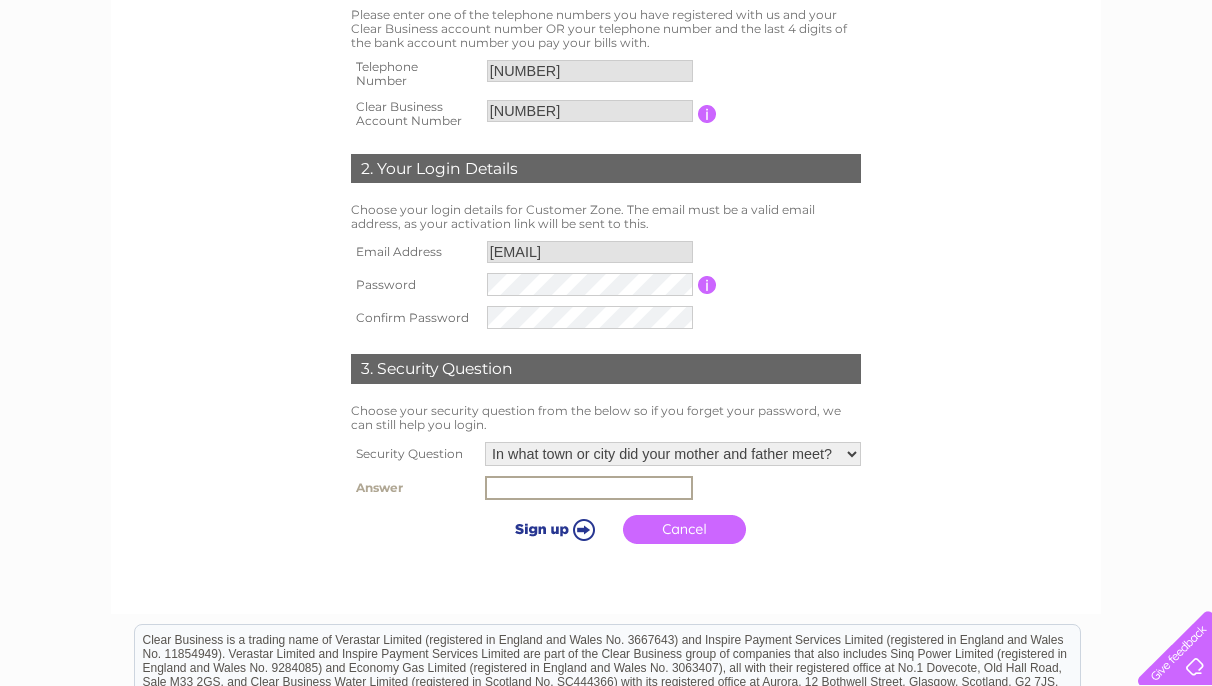click at bounding box center [589, 488] 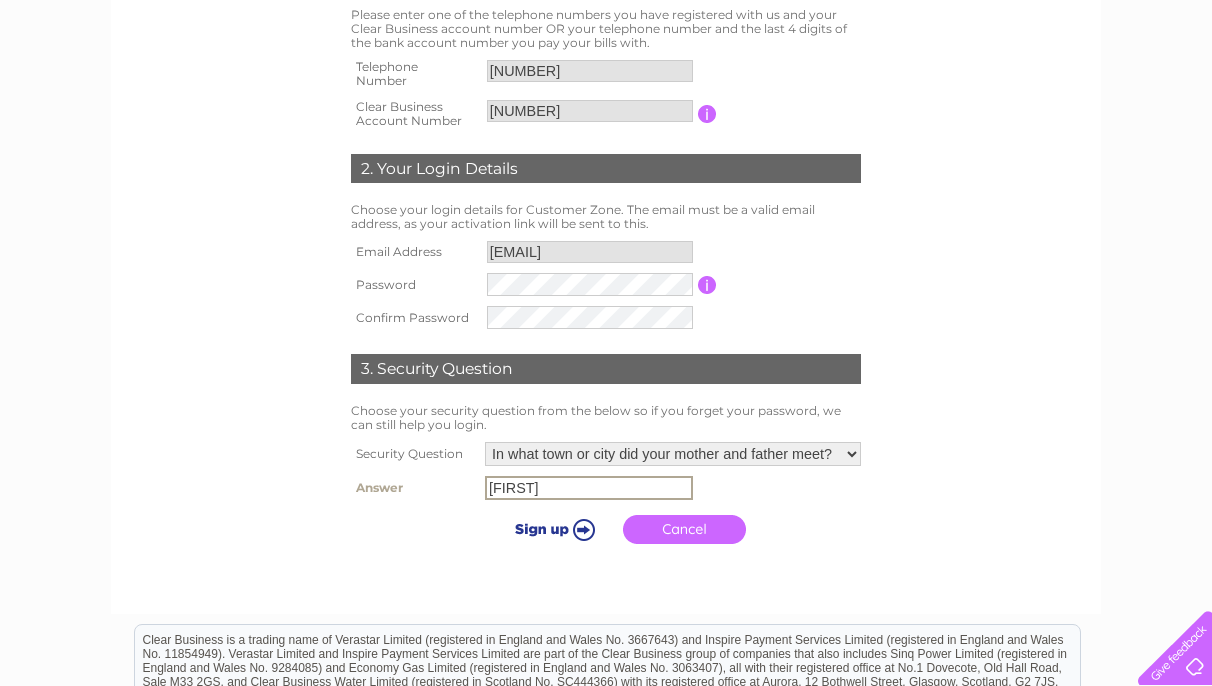 type on "Darley" 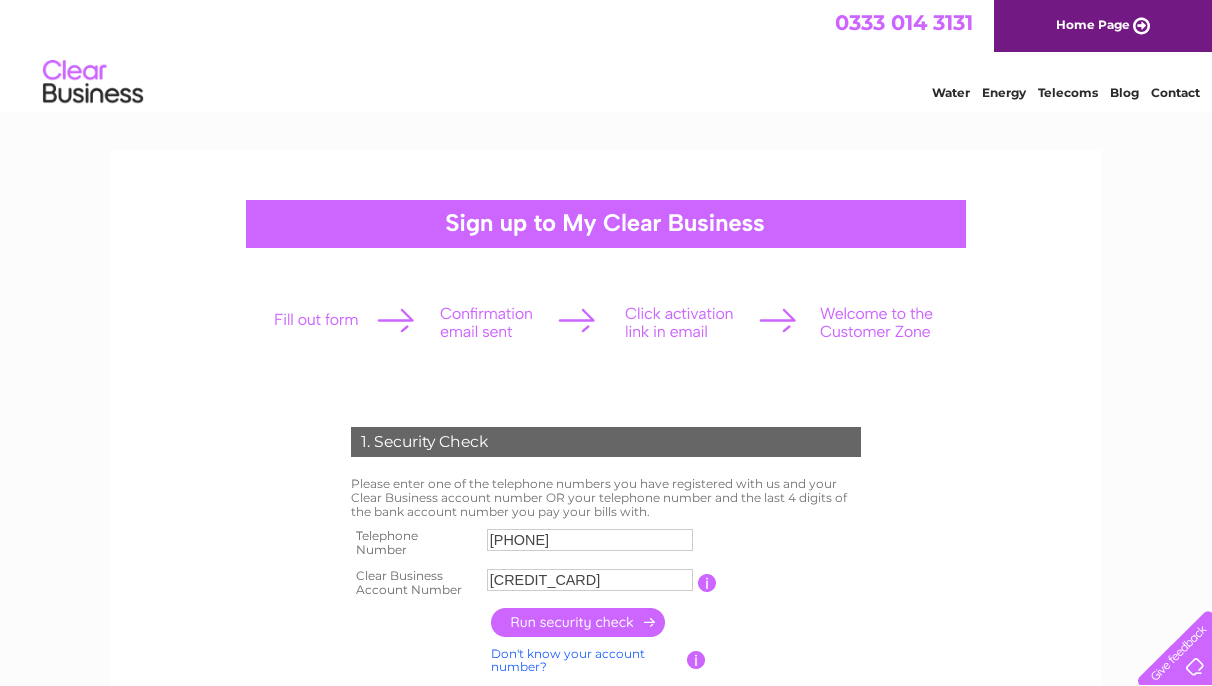 scroll, scrollTop: 0, scrollLeft: 0, axis: both 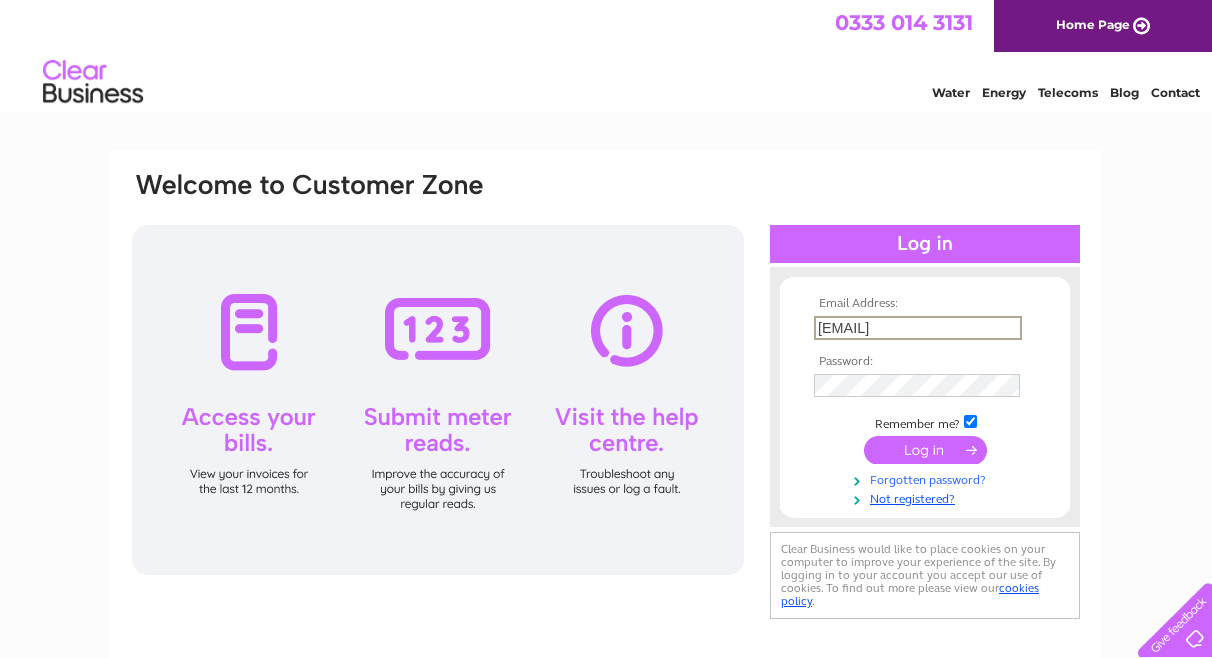 type on "serowntree@example.com" 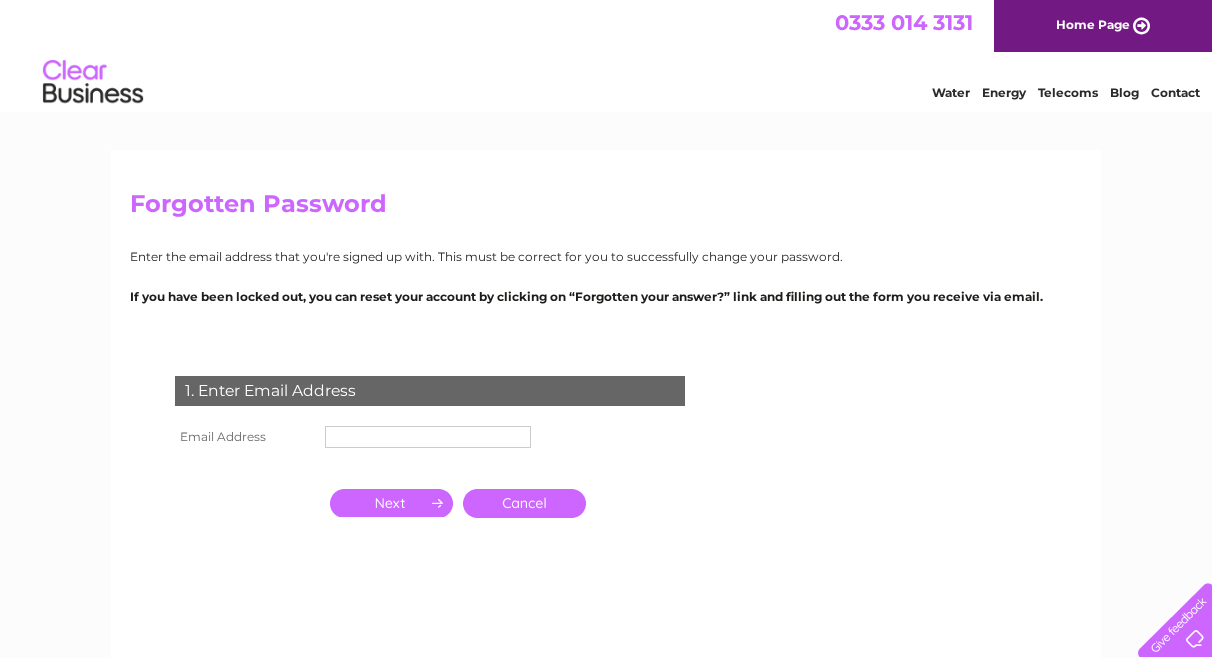 scroll, scrollTop: 0, scrollLeft: 0, axis: both 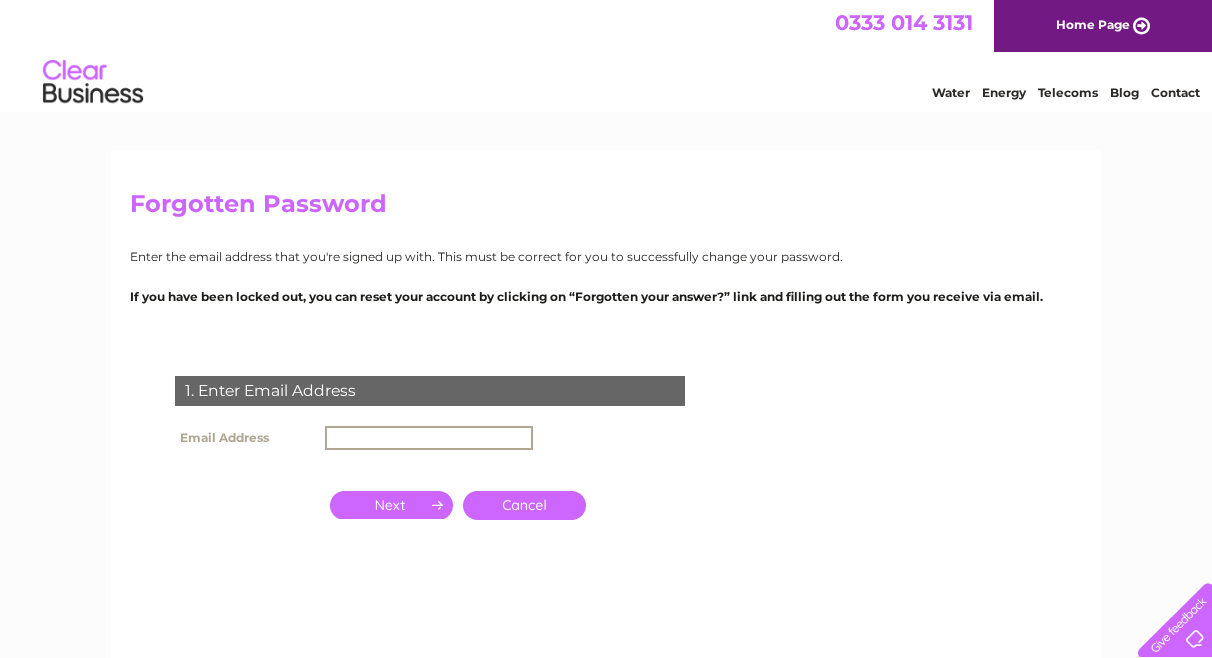 click at bounding box center [429, 438] 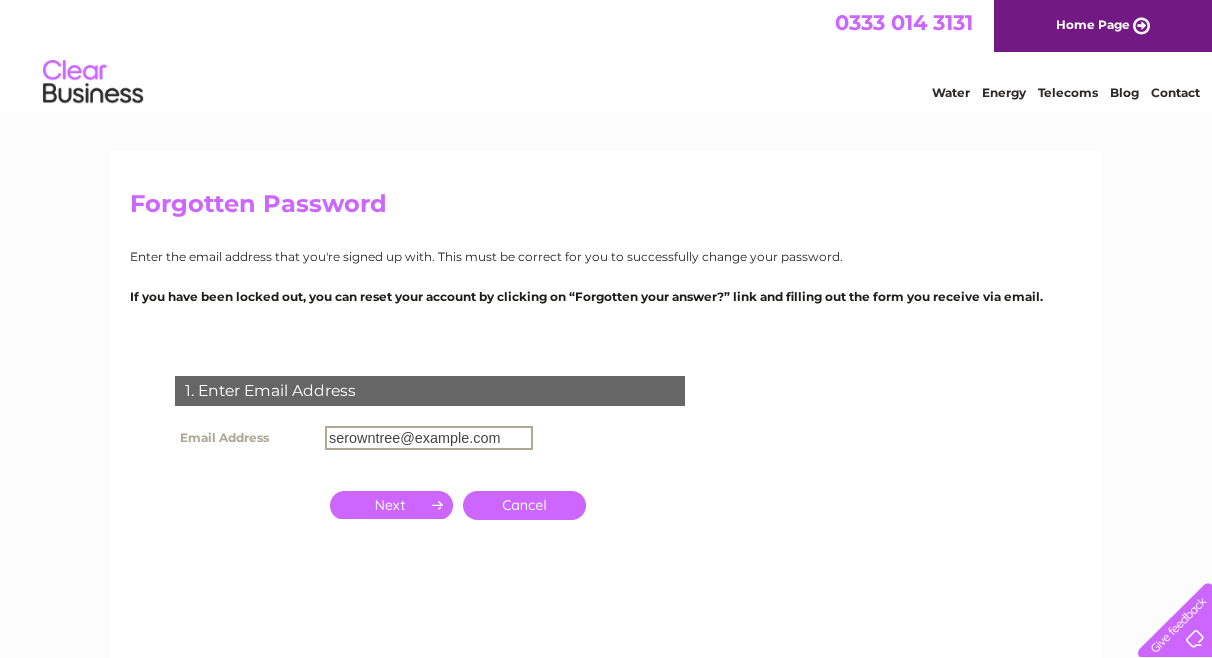 type on "serowntree@example.com" 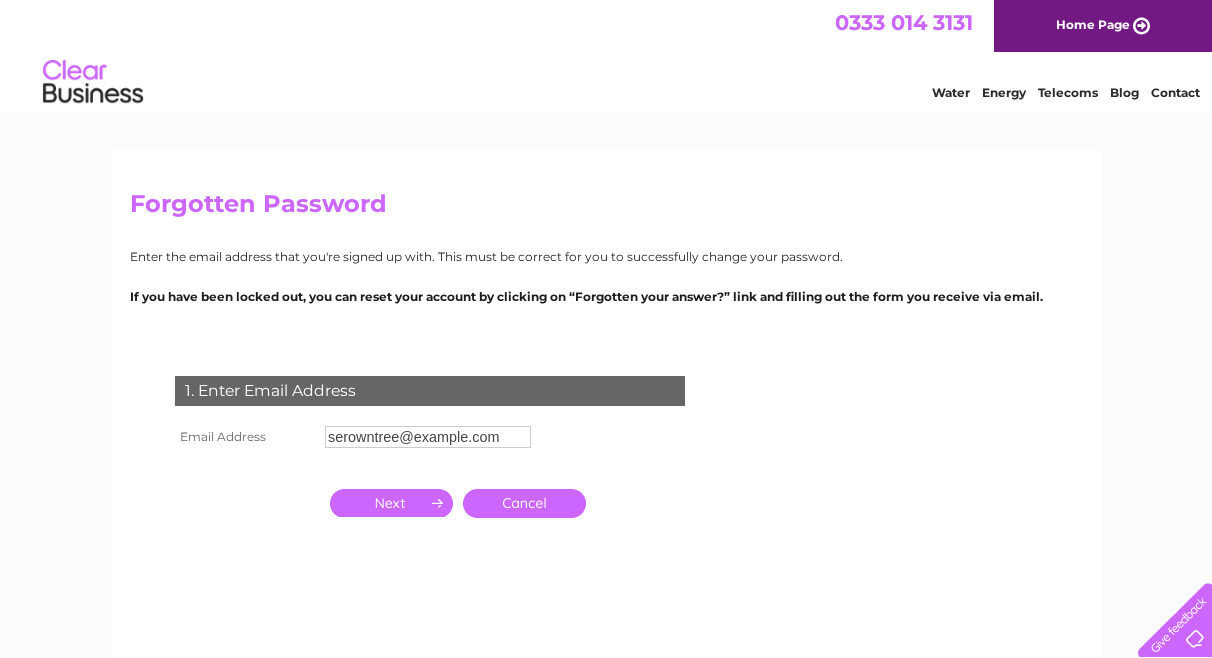 click at bounding box center [391, 503] 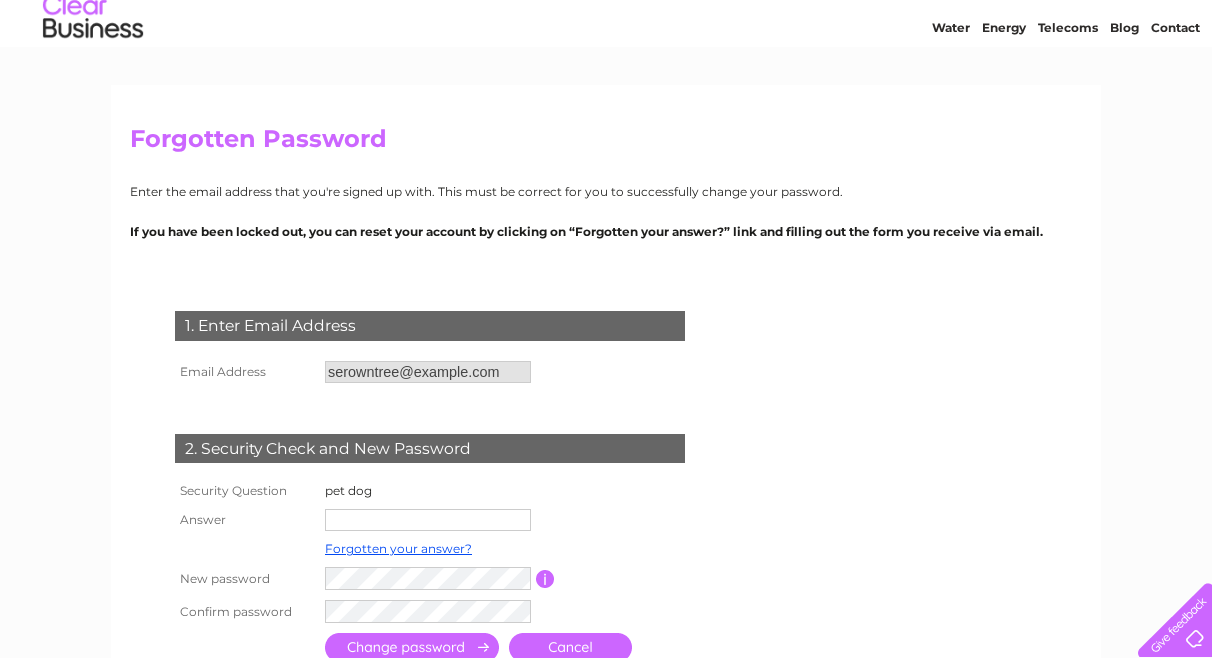 scroll, scrollTop: 104, scrollLeft: 0, axis: vertical 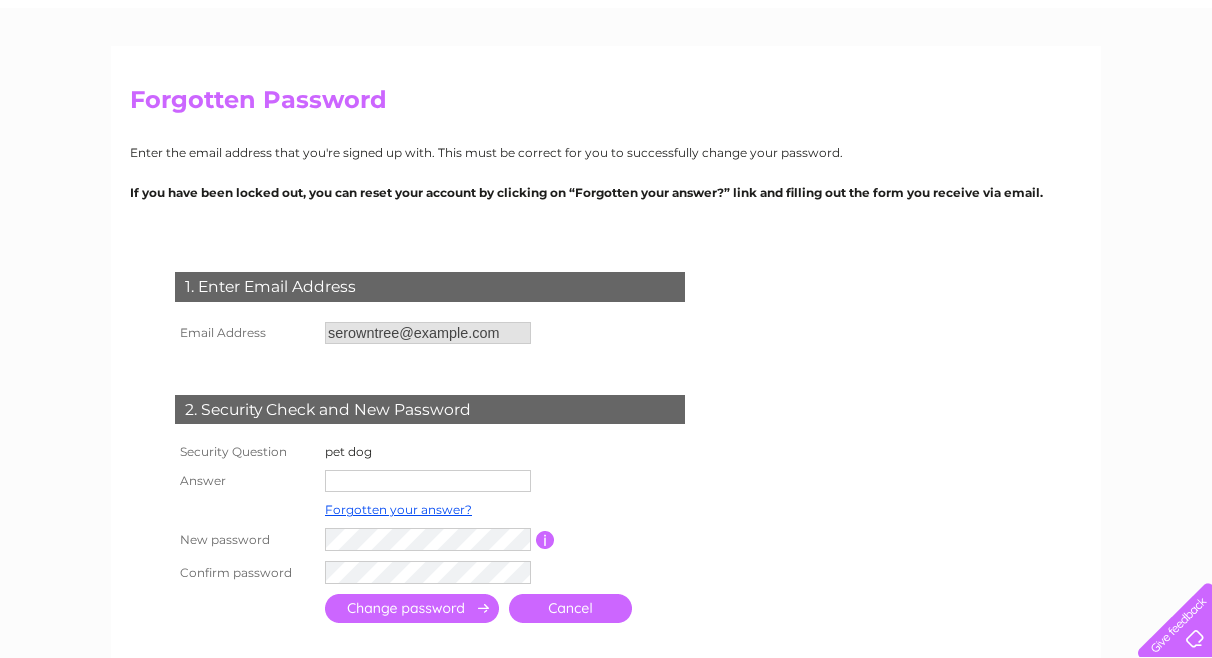 click at bounding box center [428, 481] 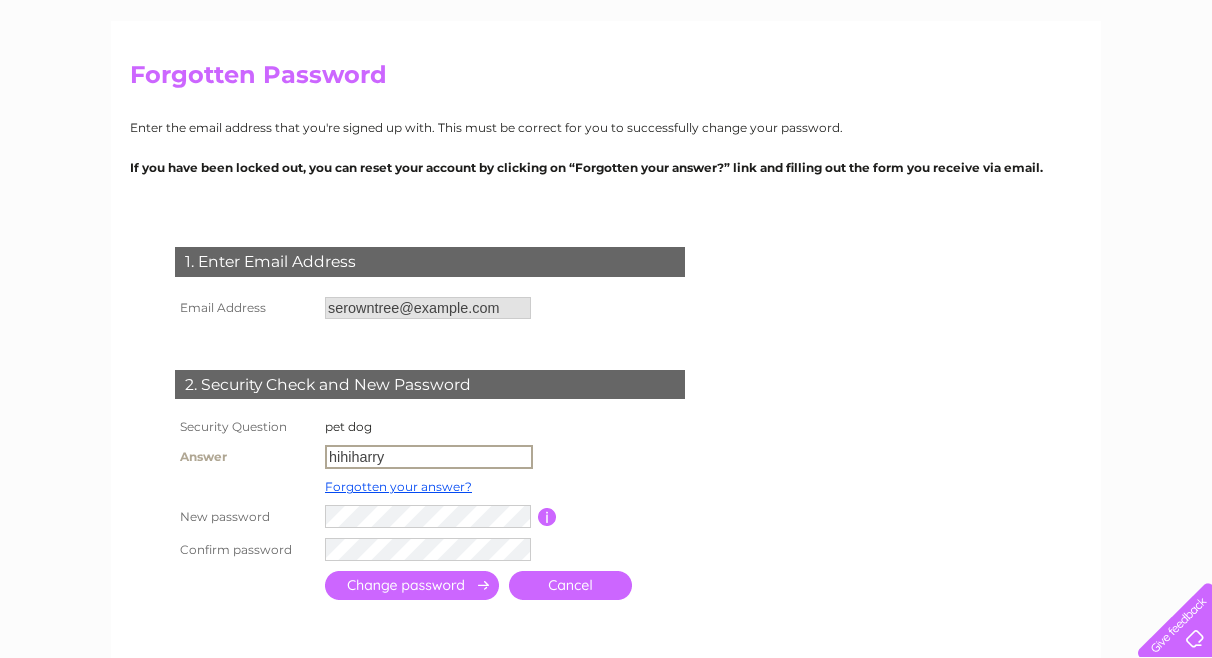 scroll, scrollTop: 129, scrollLeft: 0, axis: vertical 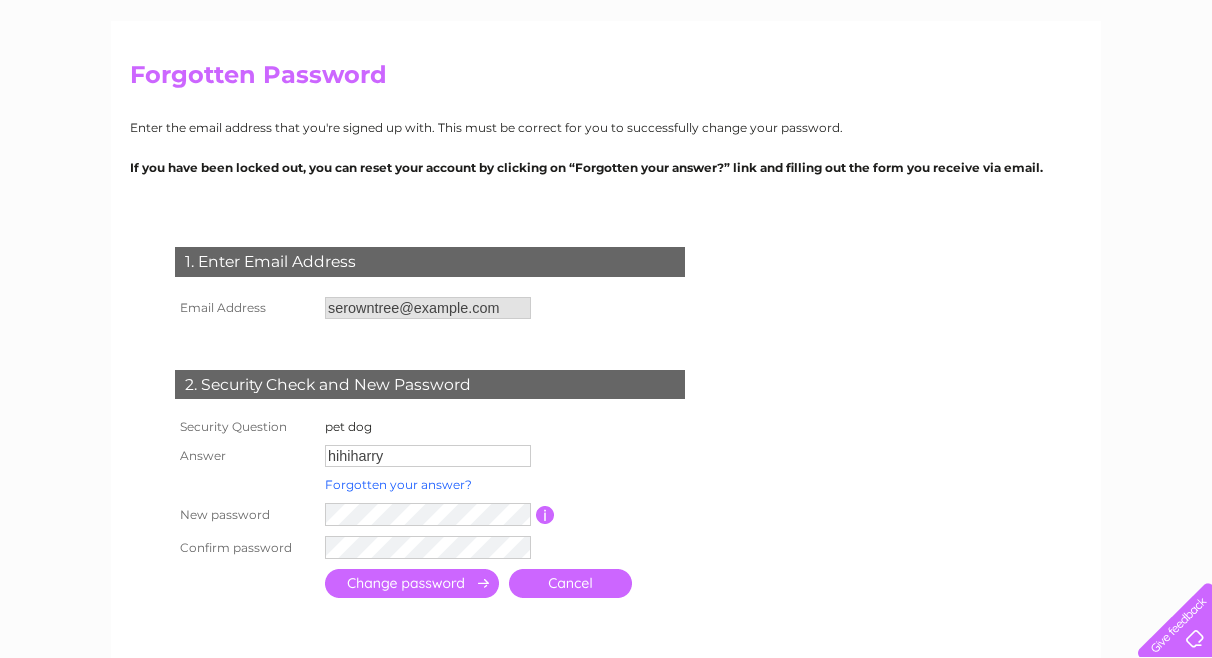 click on "Forgotten your answer?" at bounding box center (398, 484) 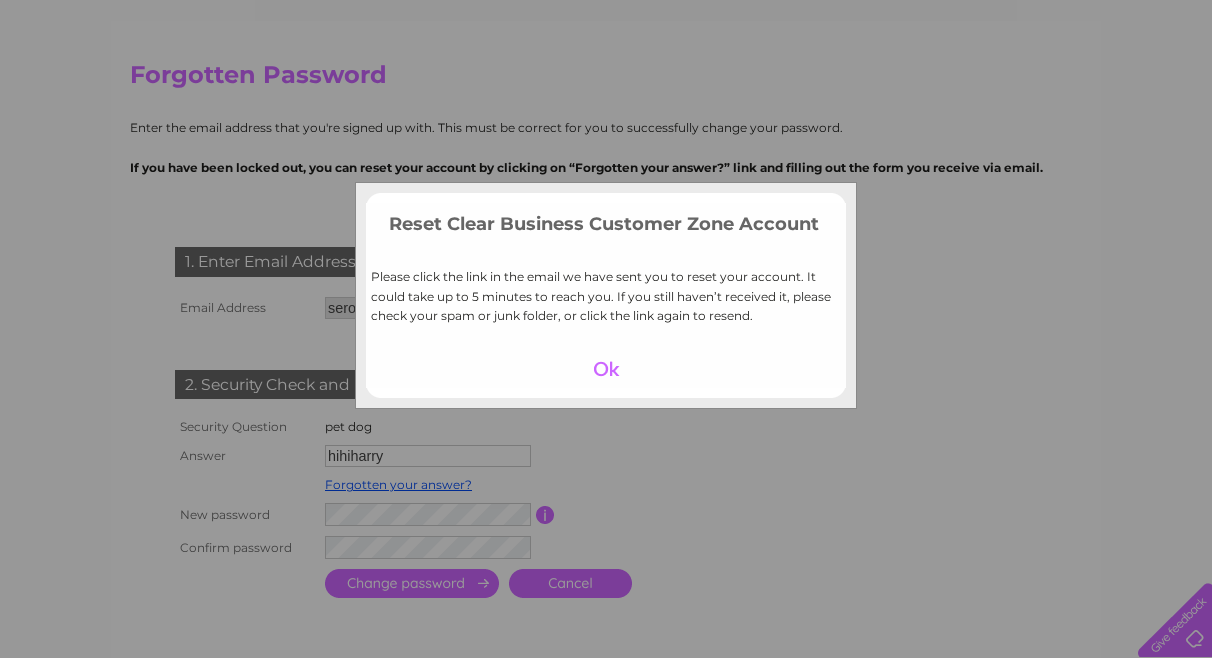 click on "Reset Clear Business Customer Zone Account
Please click the link in the email we have sent you to reset your account.
It could take up to 5 minutes to reach you. If you still haven’t received it, please check your spam or junk folder, or click the link again to resend." at bounding box center (606, 329) 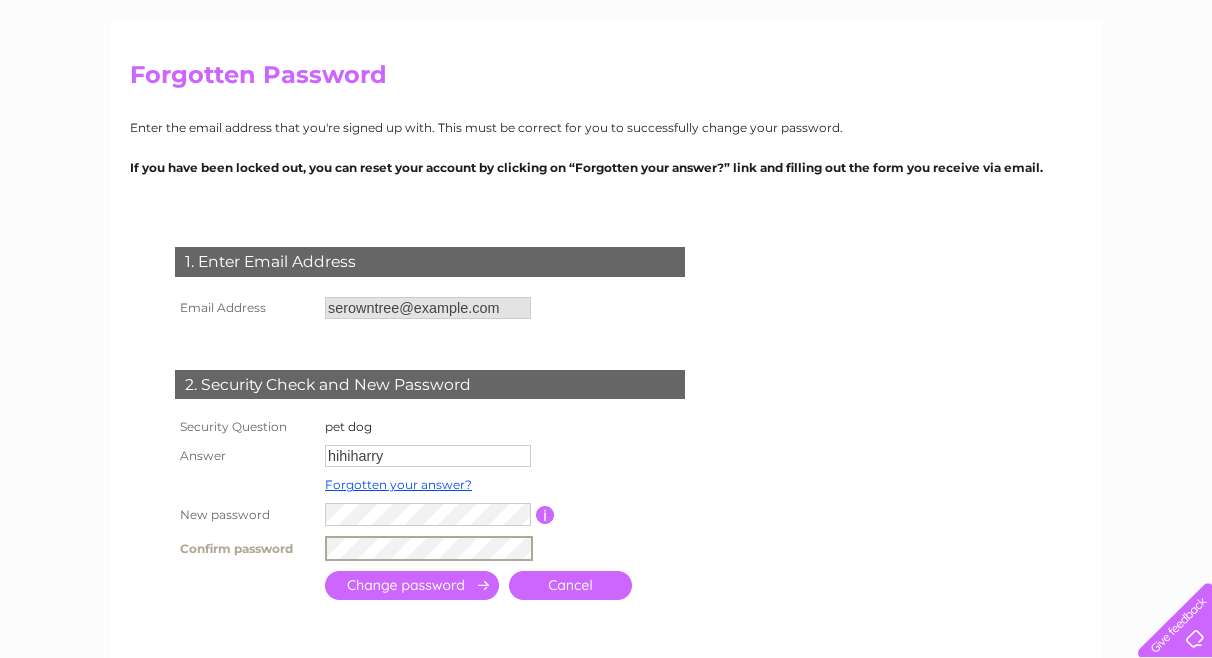 click at bounding box center (412, 585) 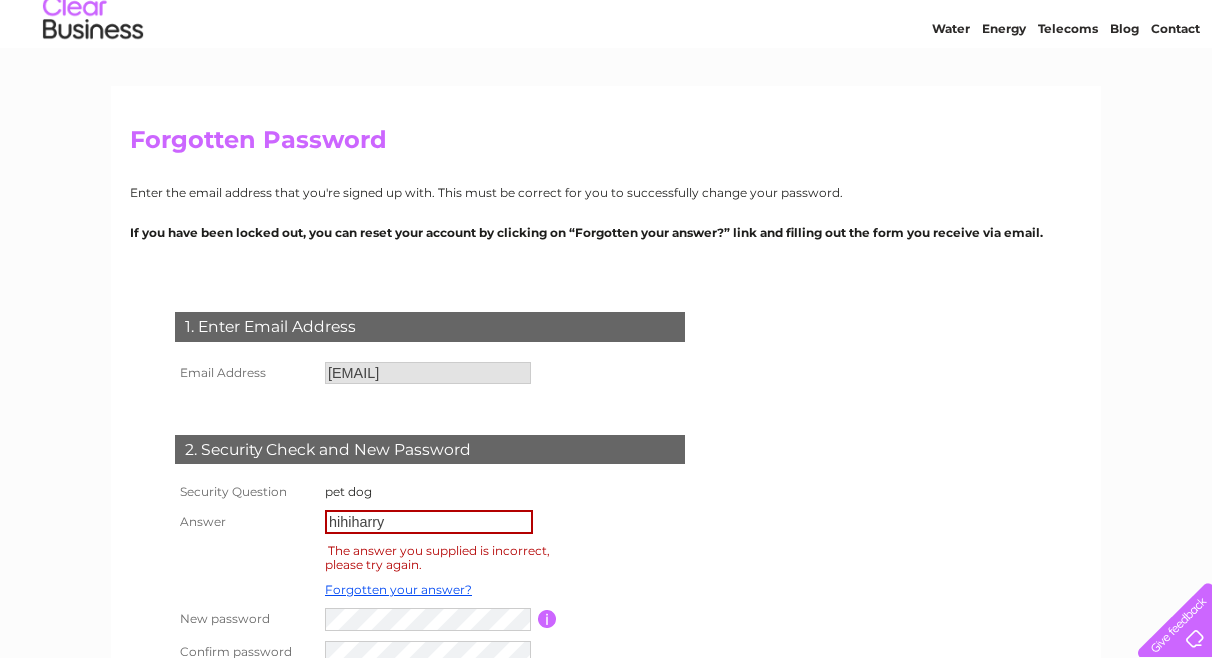 scroll, scrollTop: 64, scrollLeft: 0, axis: vertical 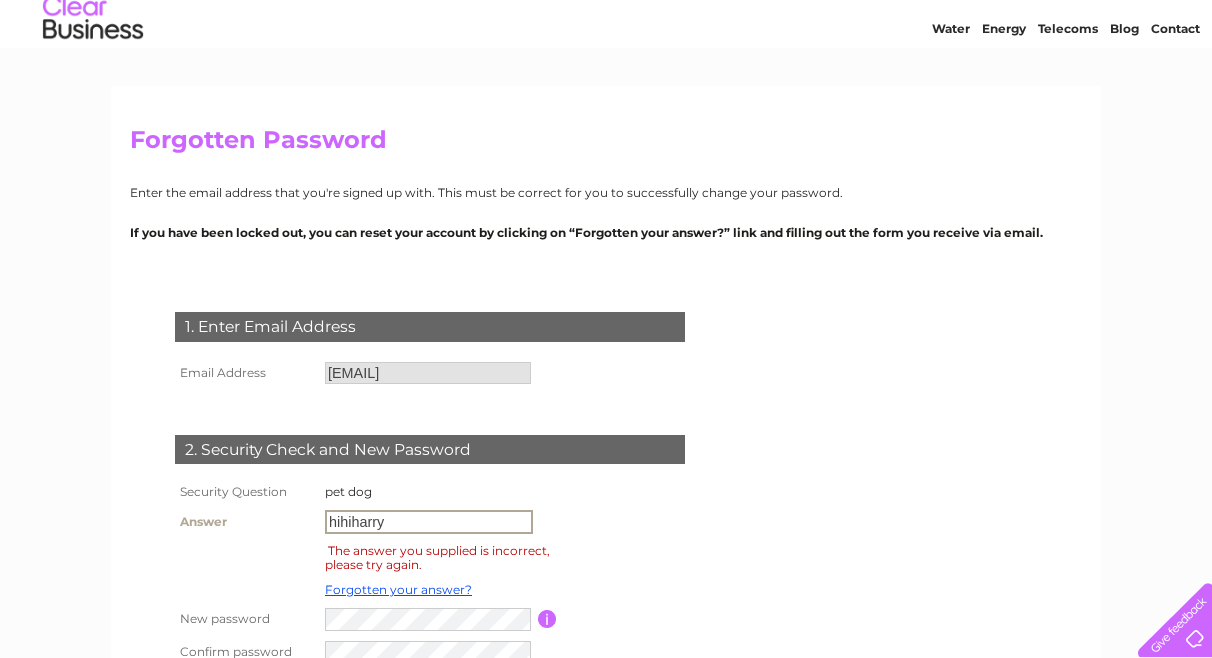 drag, startPoint x: 390, startPoint y: 525, endPoint x: 318, endPoint y: 516, distance: 72.56032 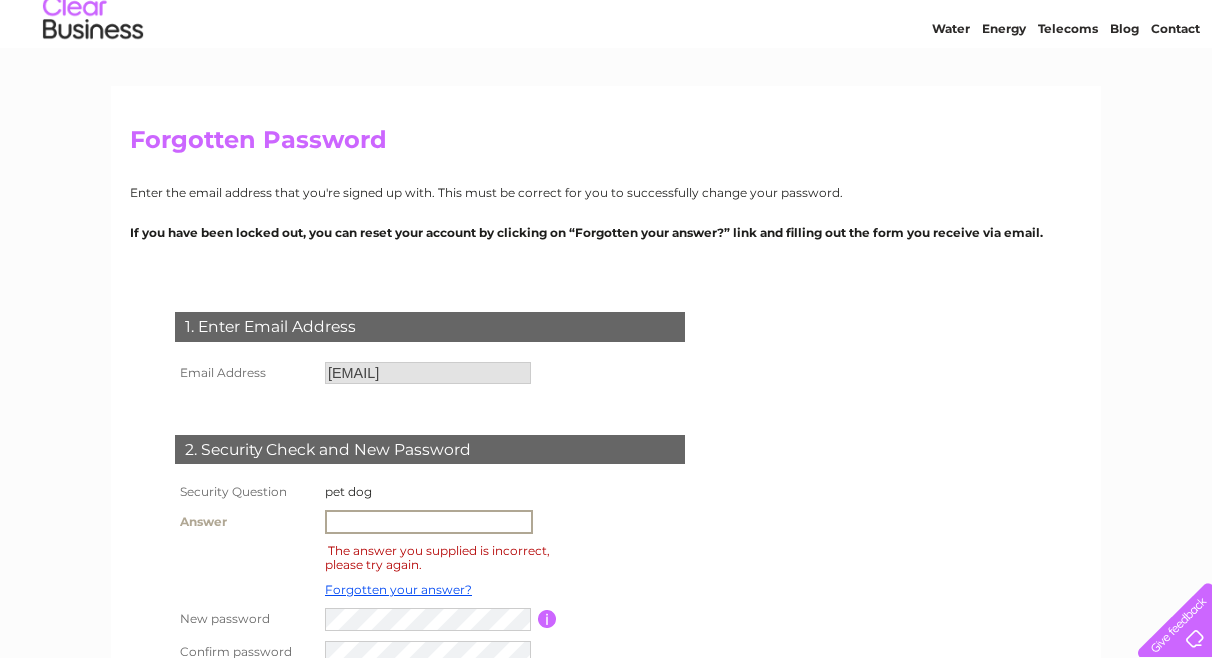 scroll, scrollTop: 0, scrollLeft: 0, axis: both 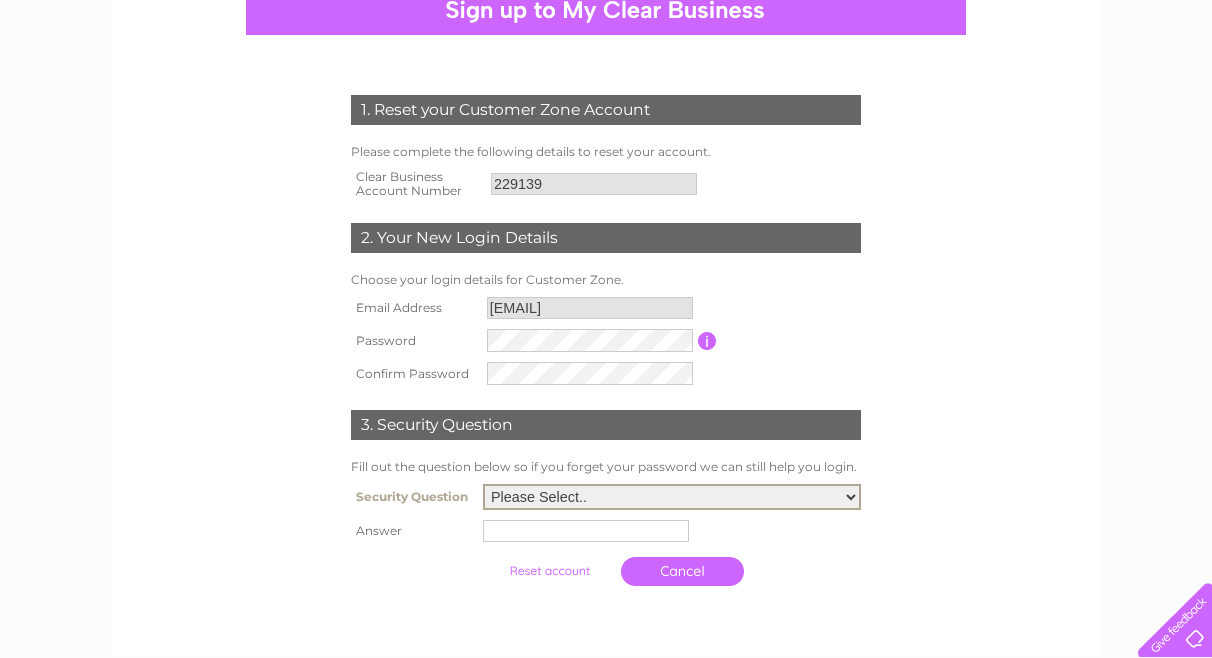 select on "3" 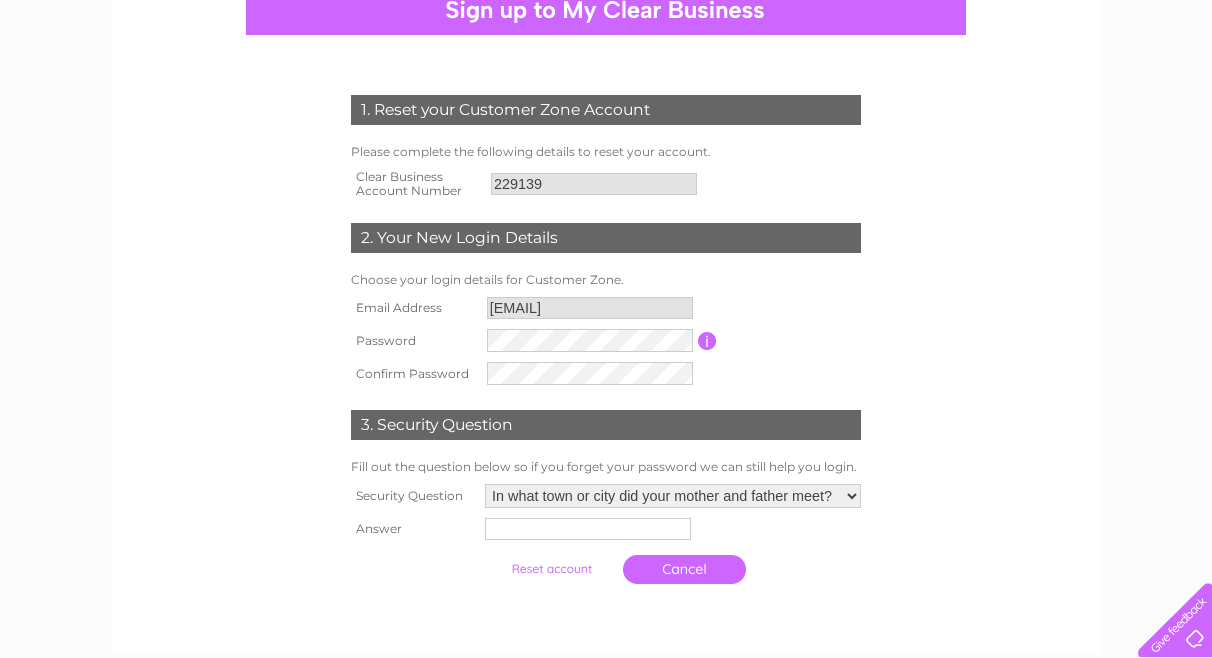 click on "Please Select..
In what town or city was your first job?
In what town or city did you meet your spouse/partner?
In what town or city did your mother and father meet?
What street did you live on as a child?
What was the name of your first pet?
Who was your childhood hero?" at bounding box center [673, 496] 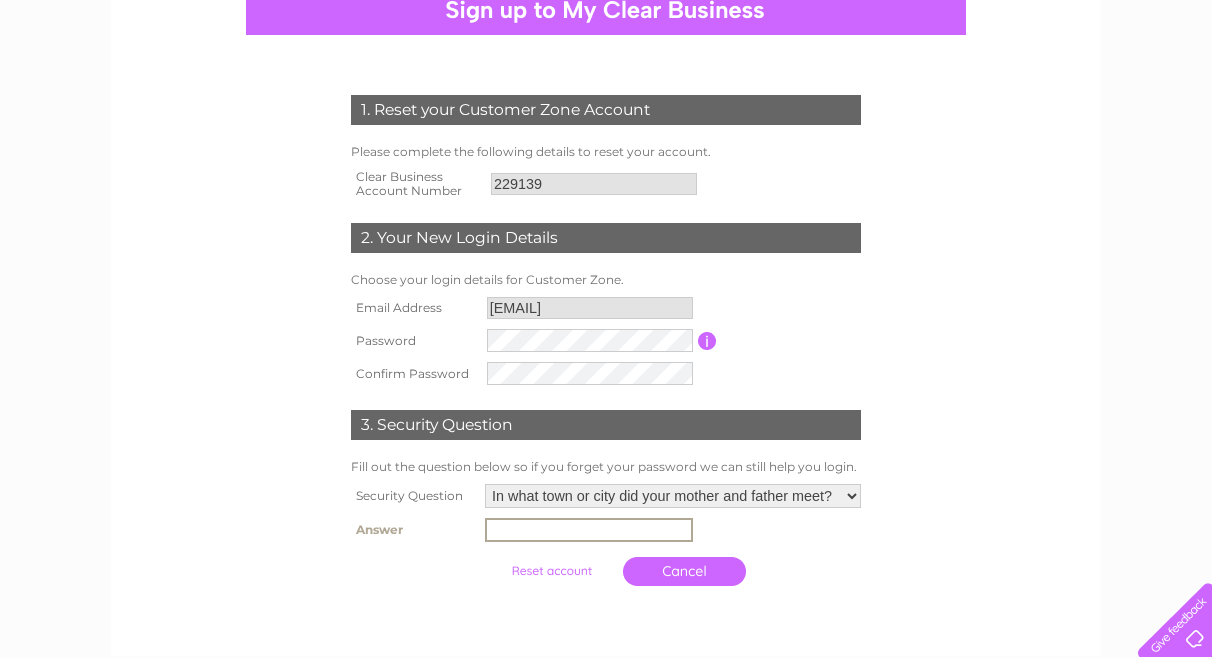 click at bounding box center [589, 530] 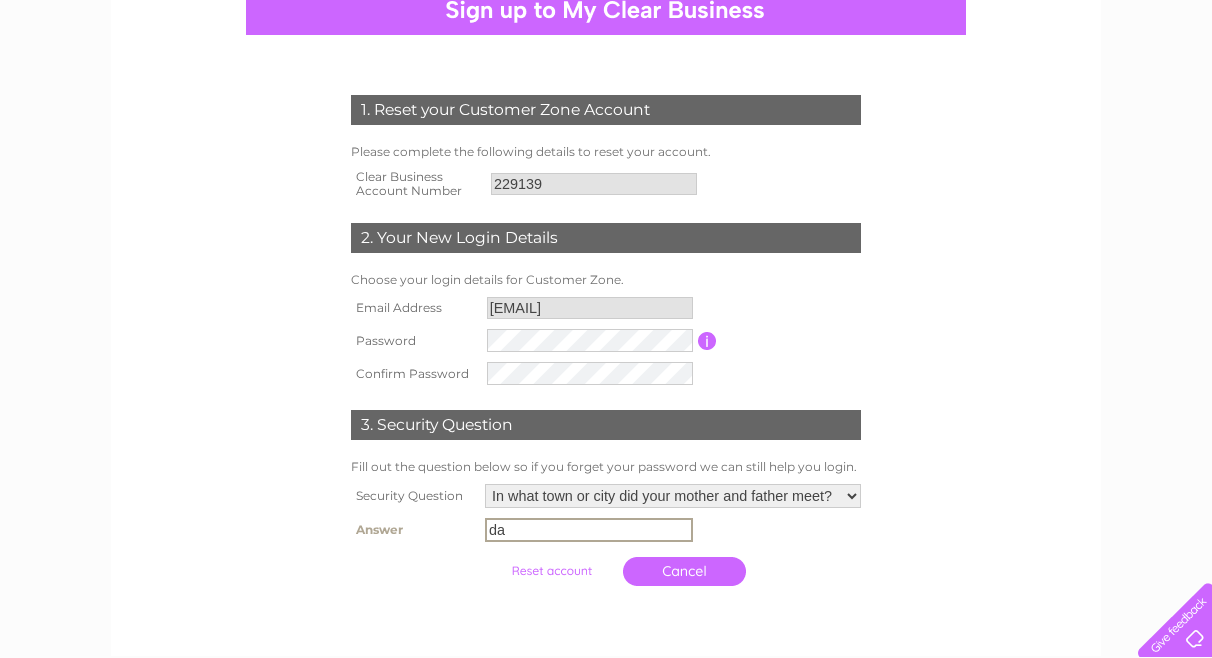 type on "d" 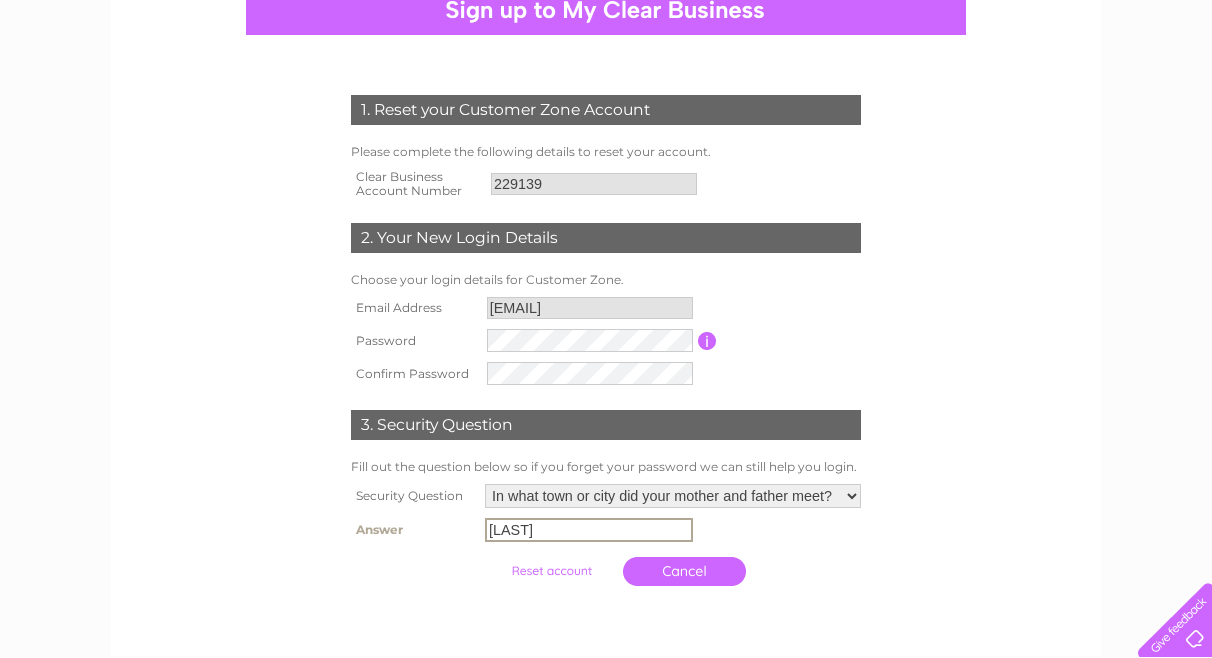 type on "Darley" 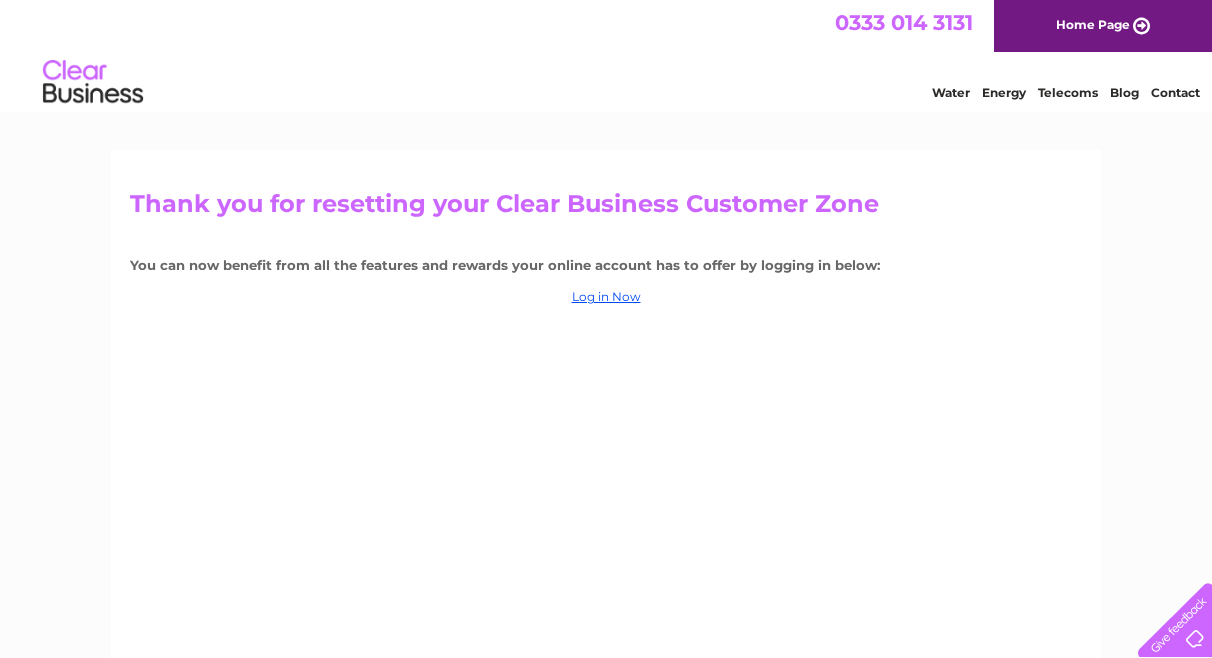 scroll, scrollTop: 0, scrollLeft: 0, axis: both 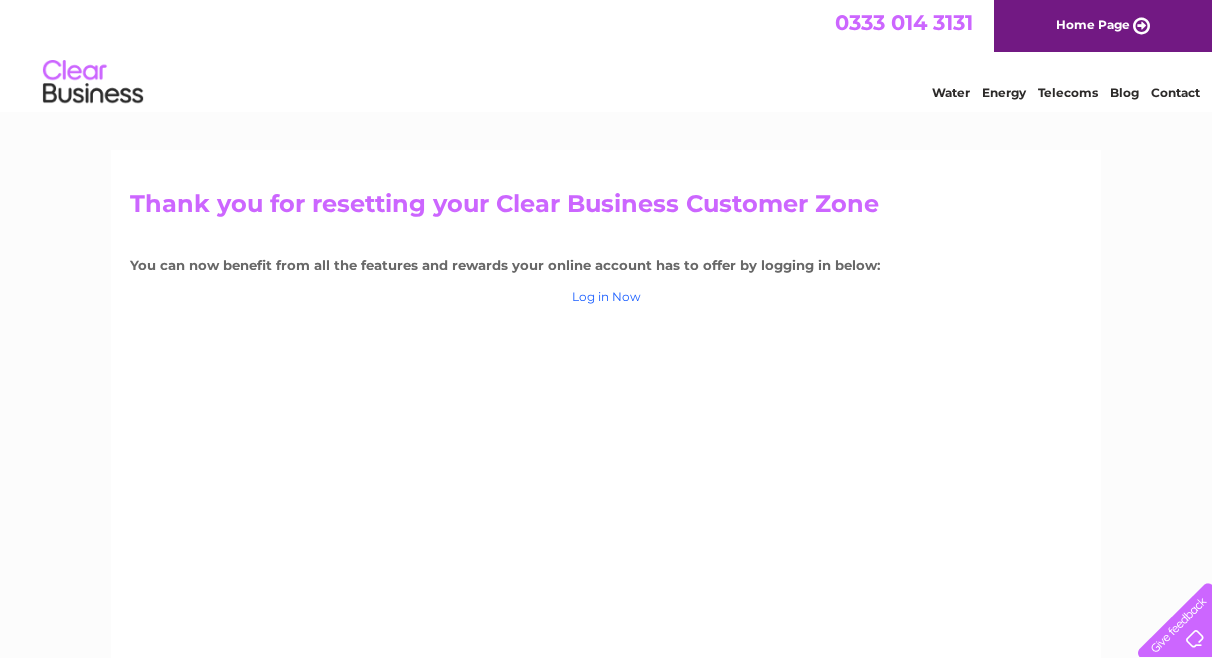click on "Log in Now" at bounding box center (606, 296) 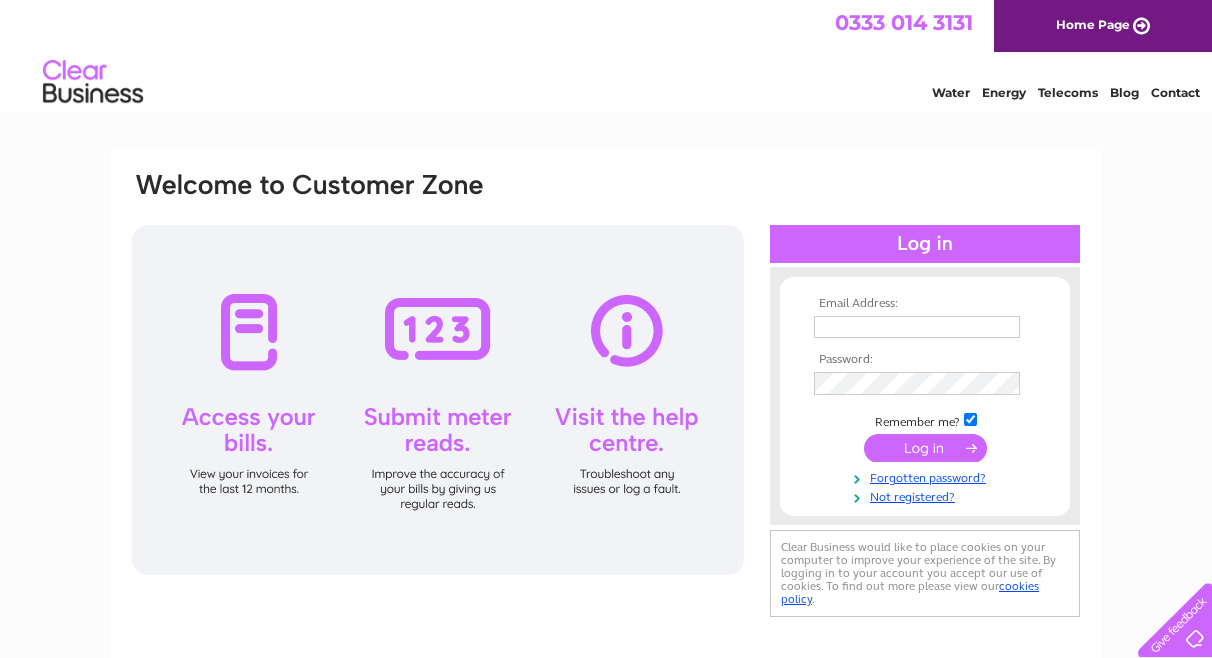 scroll, scrollTop: 0, scrollLeft: 0, axis: both 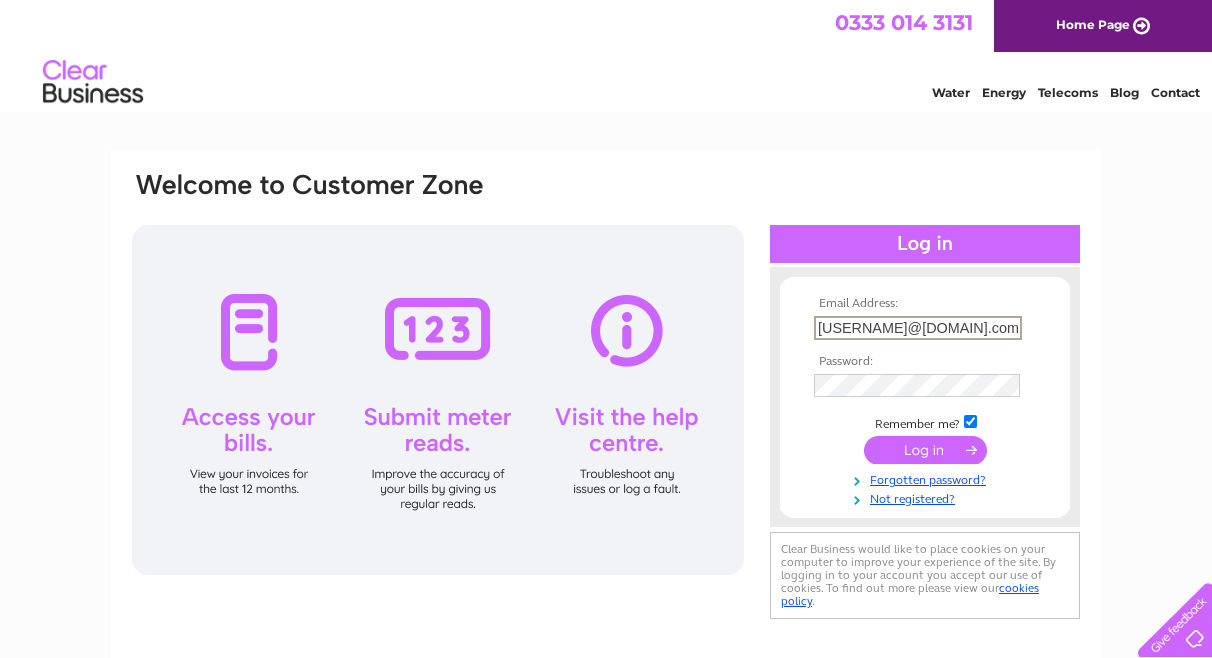 type on "[USERNAME]@[DOMAIN].com" 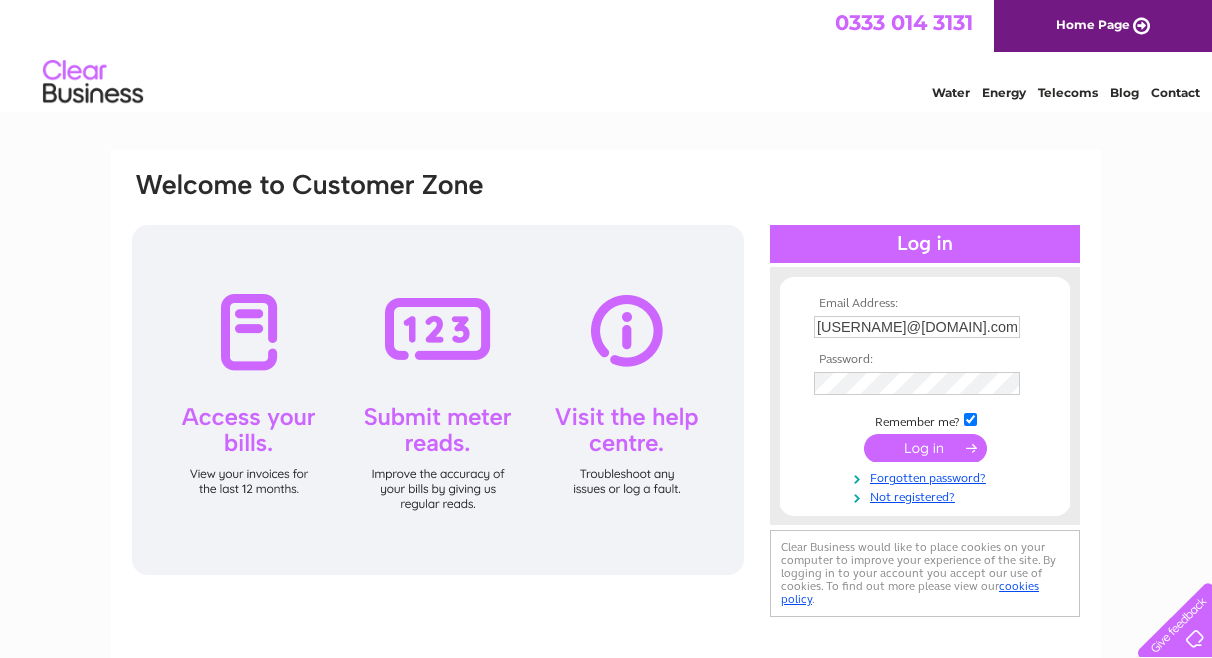 click at bounding box center [925, 448] 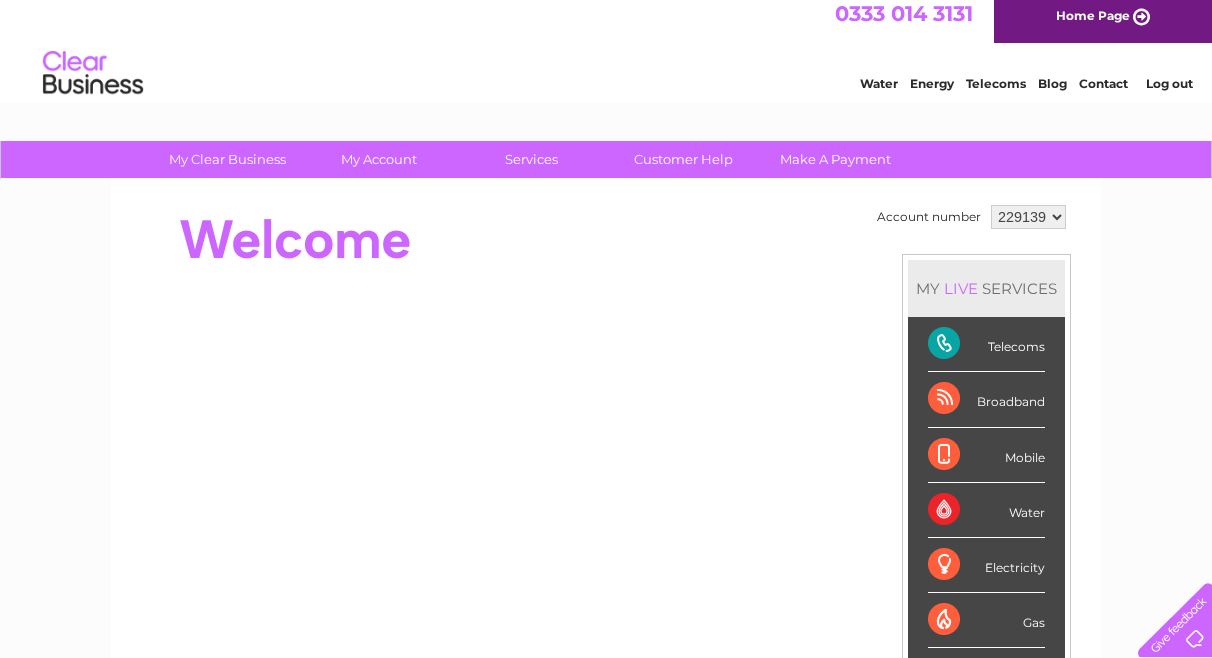 scroll, scrollTop: 9, scrollLeft: 0, axis: vertical 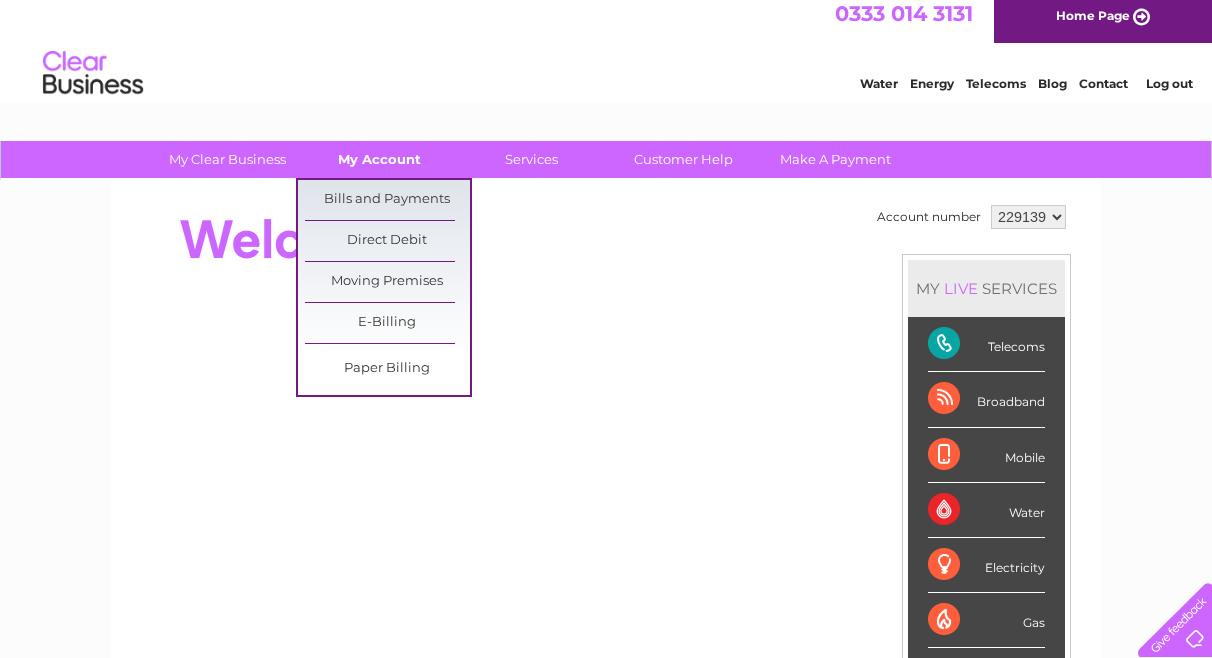 click on "My Account" at bounding box center [379, 159] 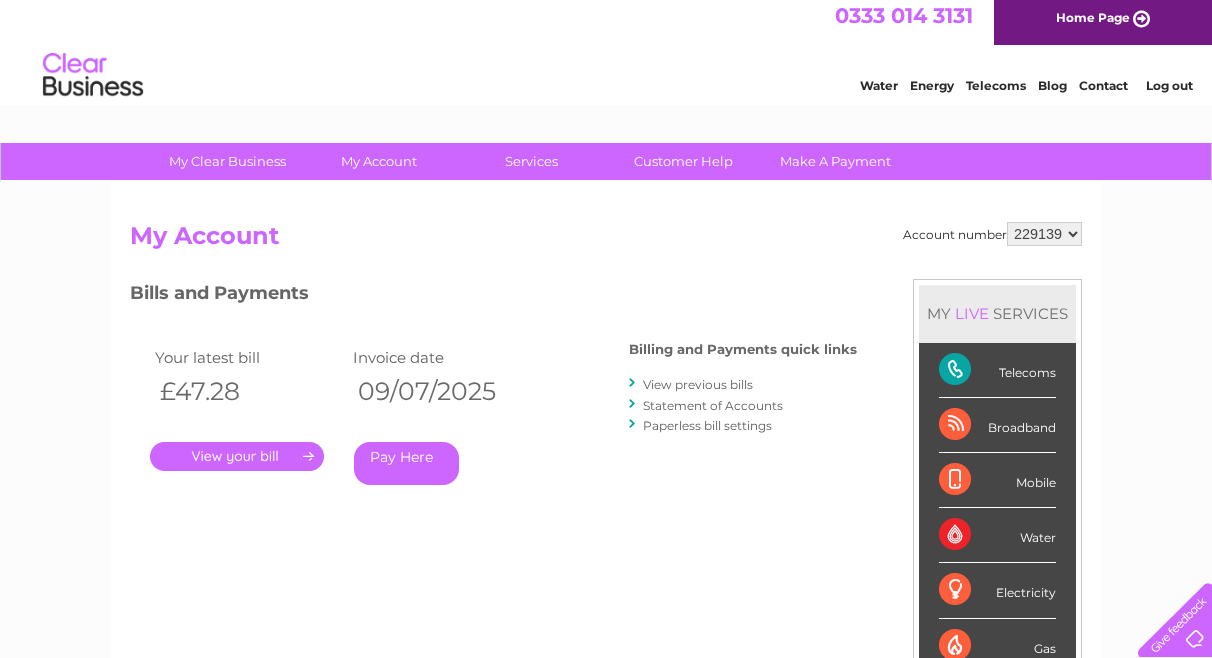 scroll, scrollTop: 7, scrollLeft: 0, axis: vertical 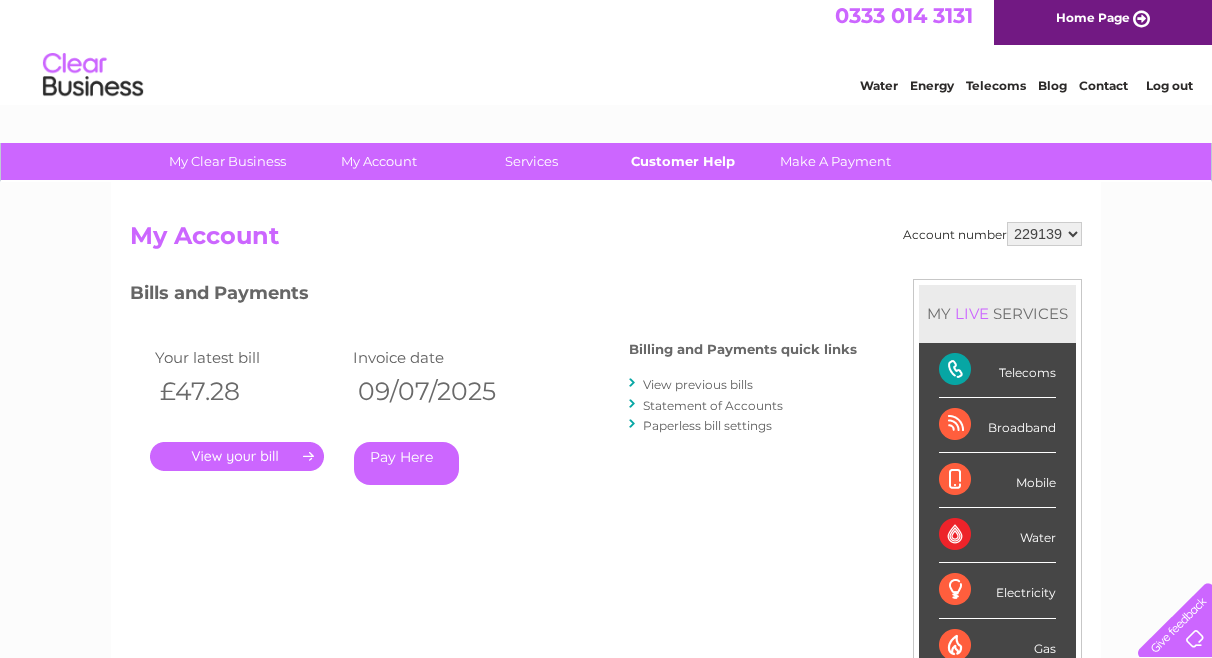 click on "Customer Help" at bounding box center [683, 161] 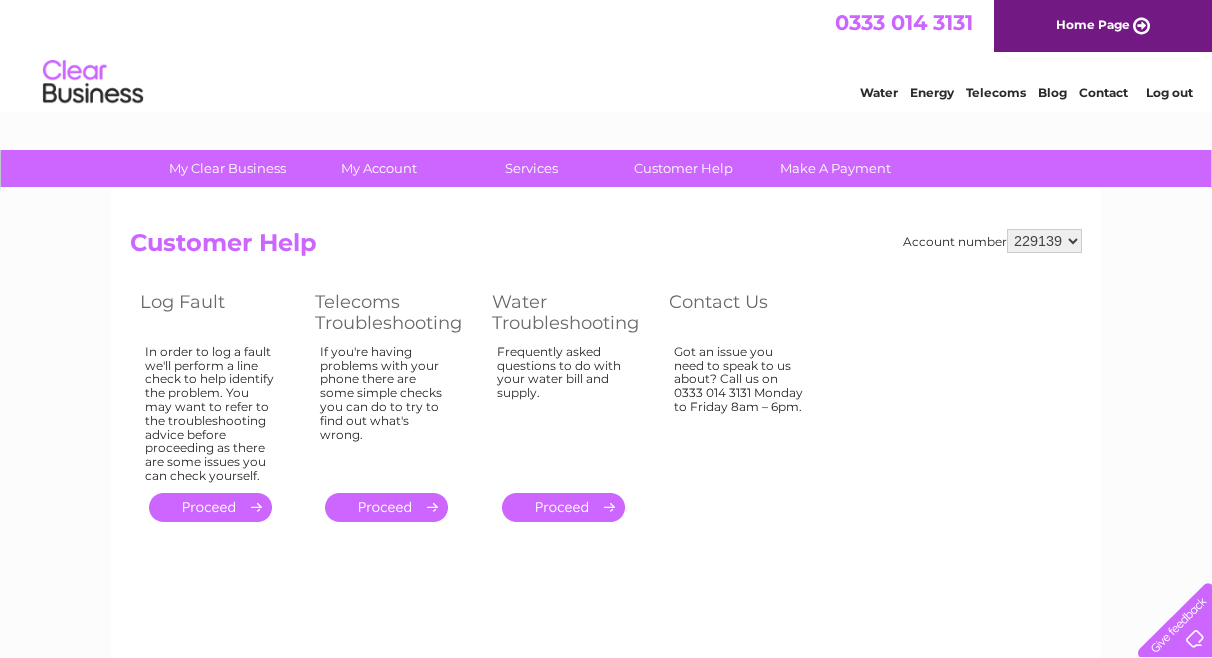 scroll, scrollTop: 0, scrollLeft: 0, axis: both 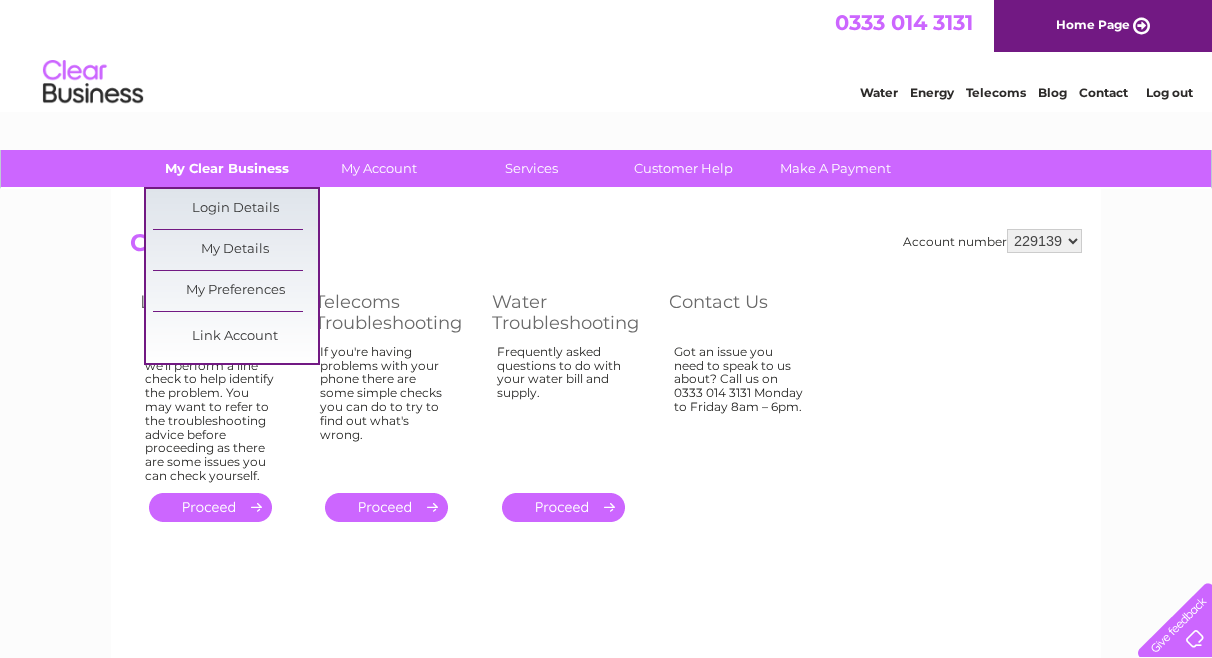 click on "My Clear Business" at bounding box center [227, 168] 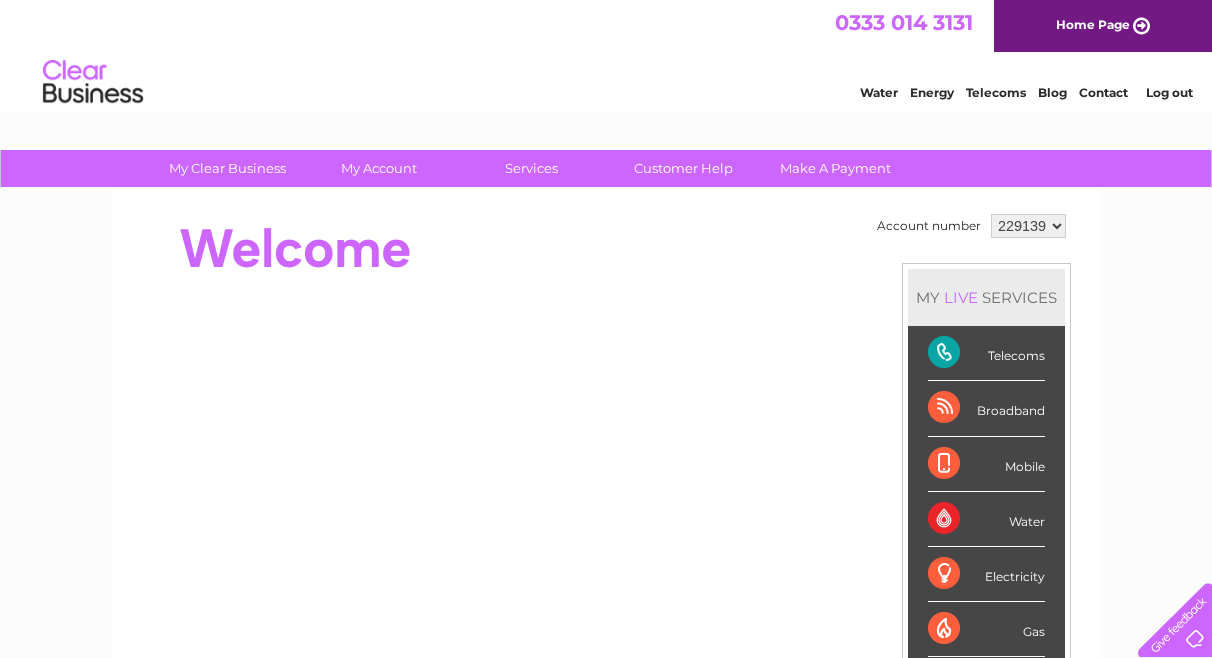 scroll, scrollTop: 0, scrollLeft: 0, axis: both 